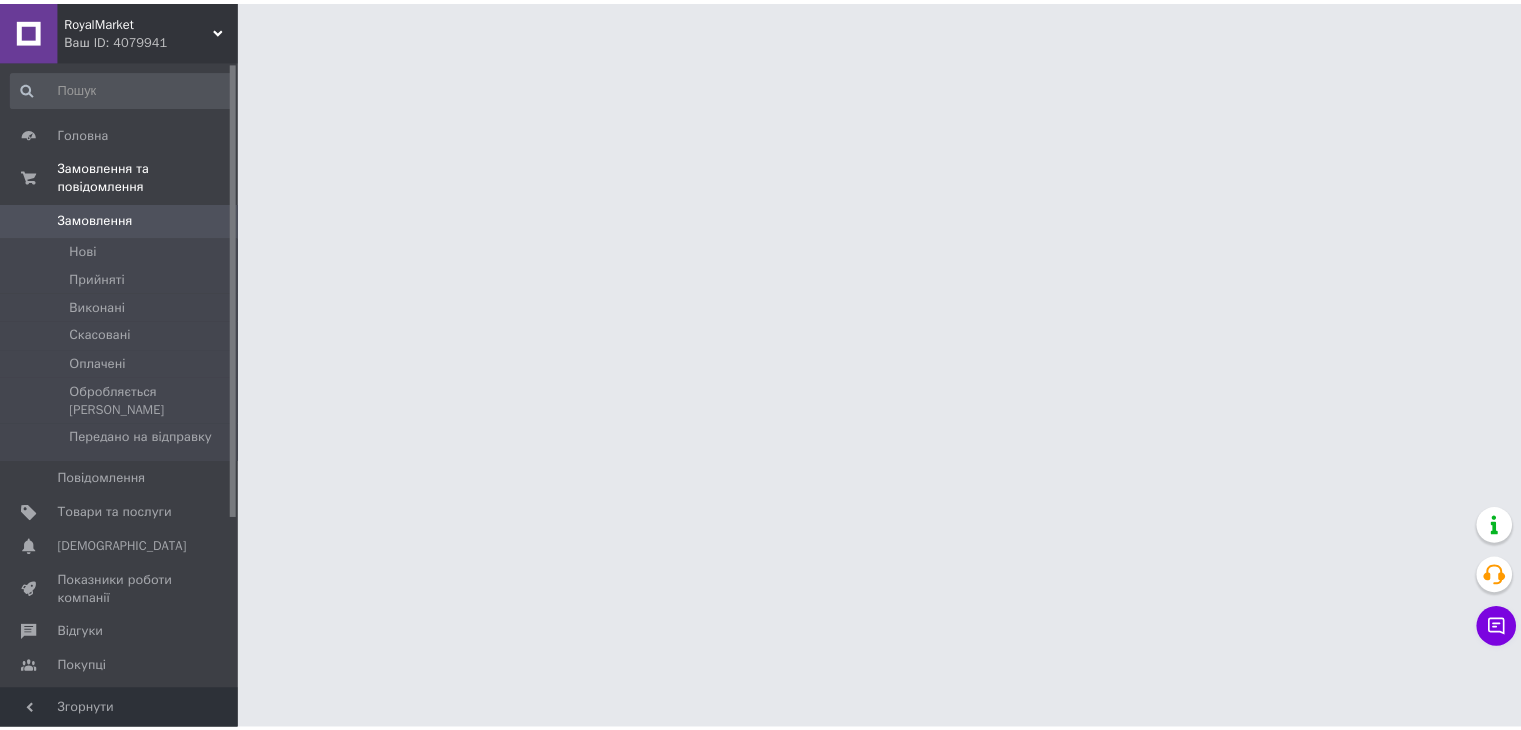 scroll, scrollTop: 0, scrollLeft: 0, axis: both 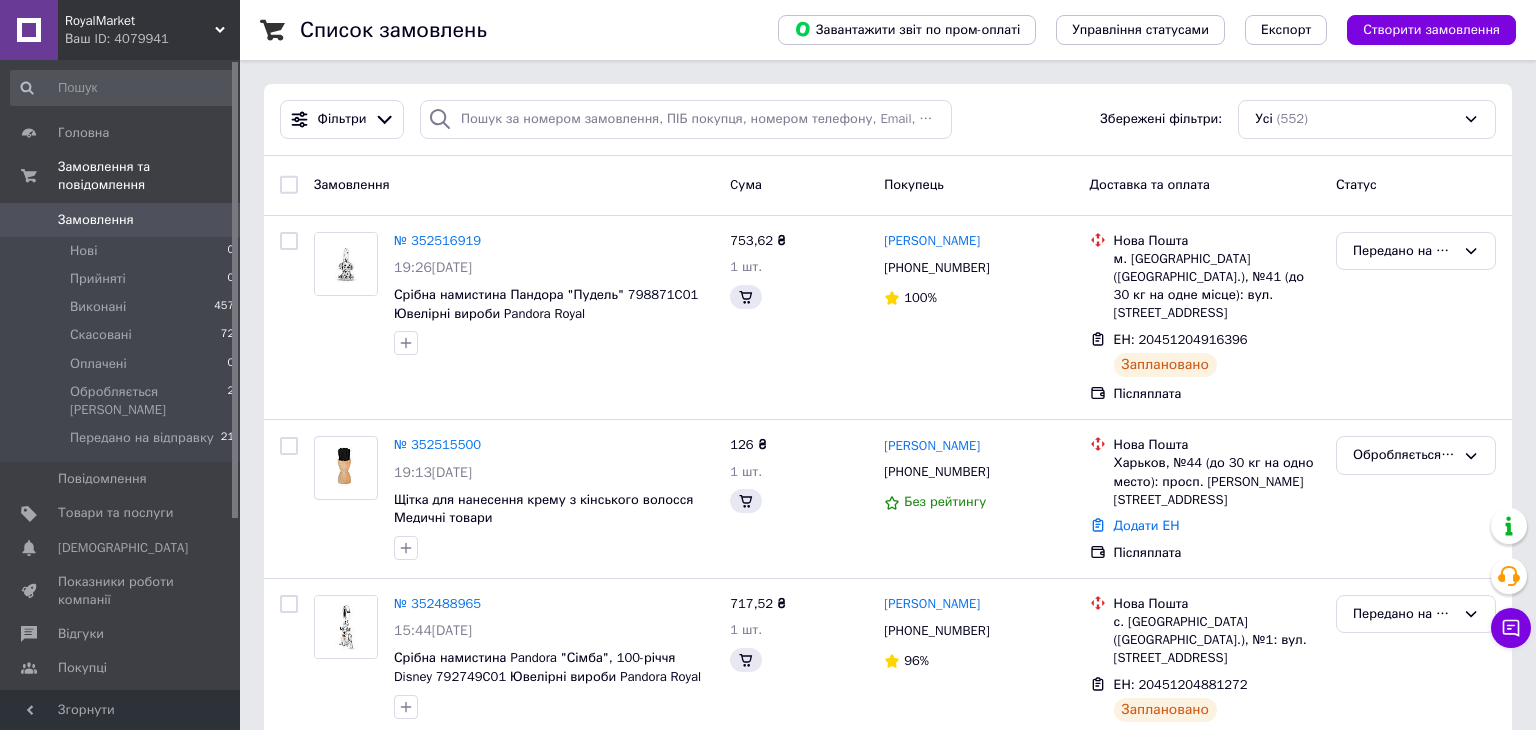 click on "RoyalMarket Ваш ID: 4079941" at bounding box center (149, 30) 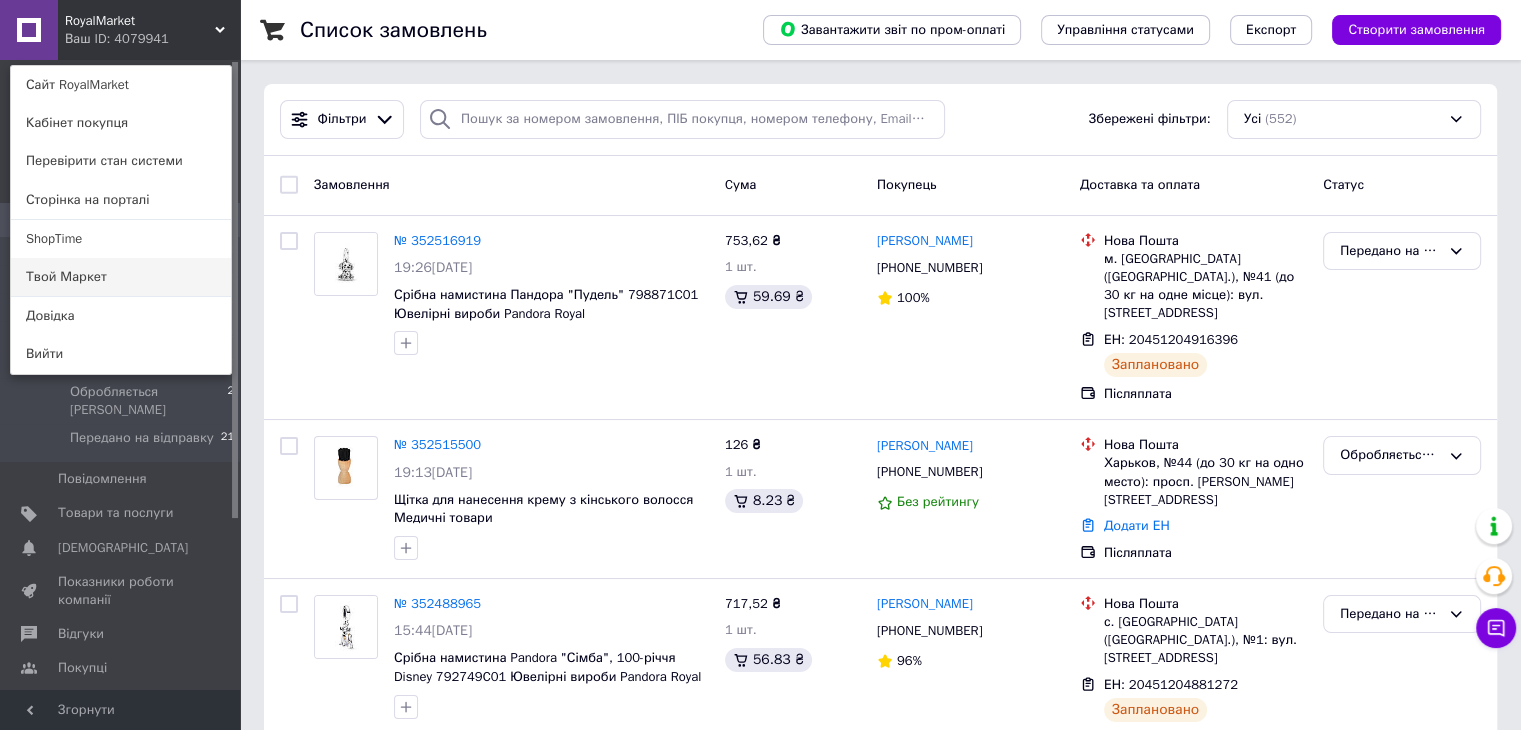 click on "Твой Маркет" at bounding box center [121, 277] 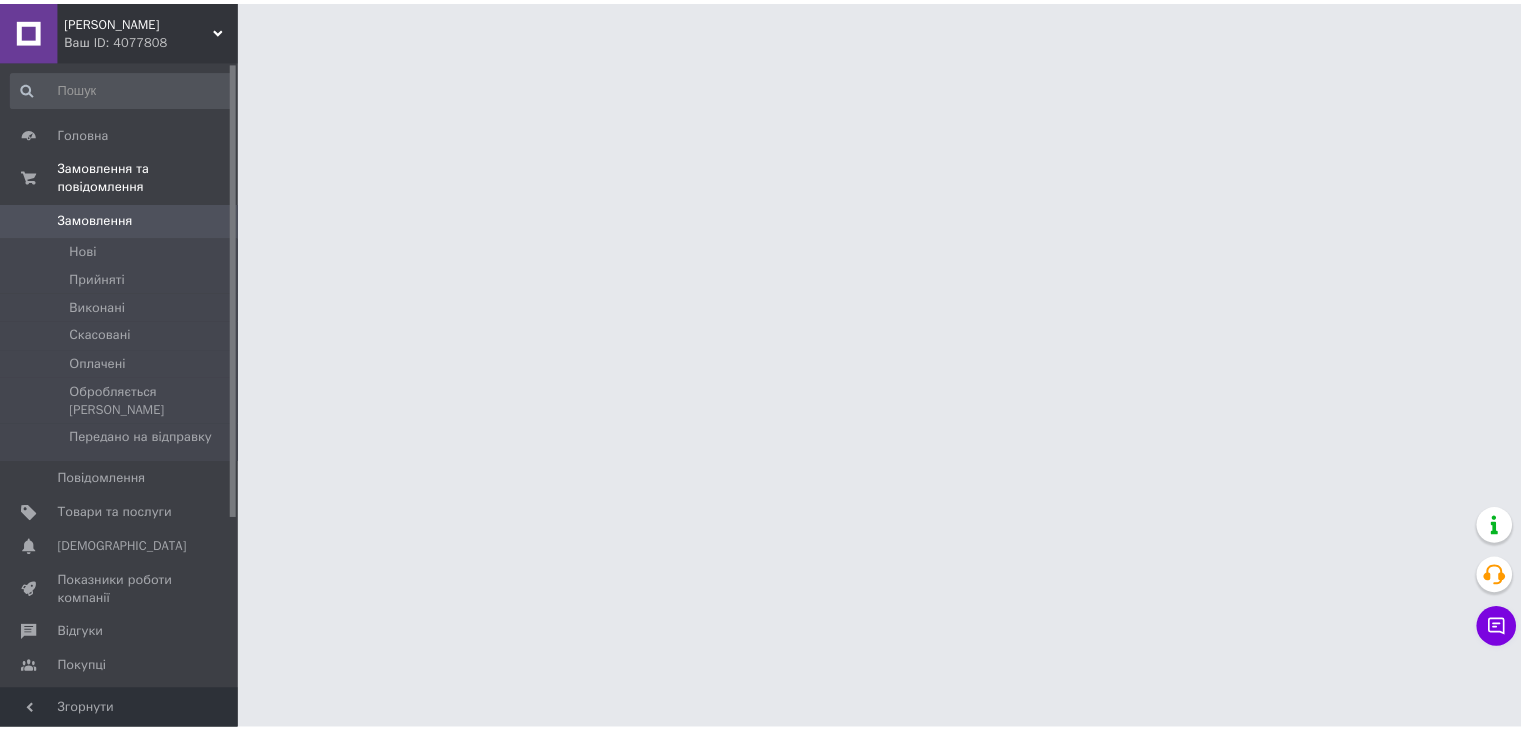 scroll, scrollTop: 0, scrollLeft: 0, axis: both 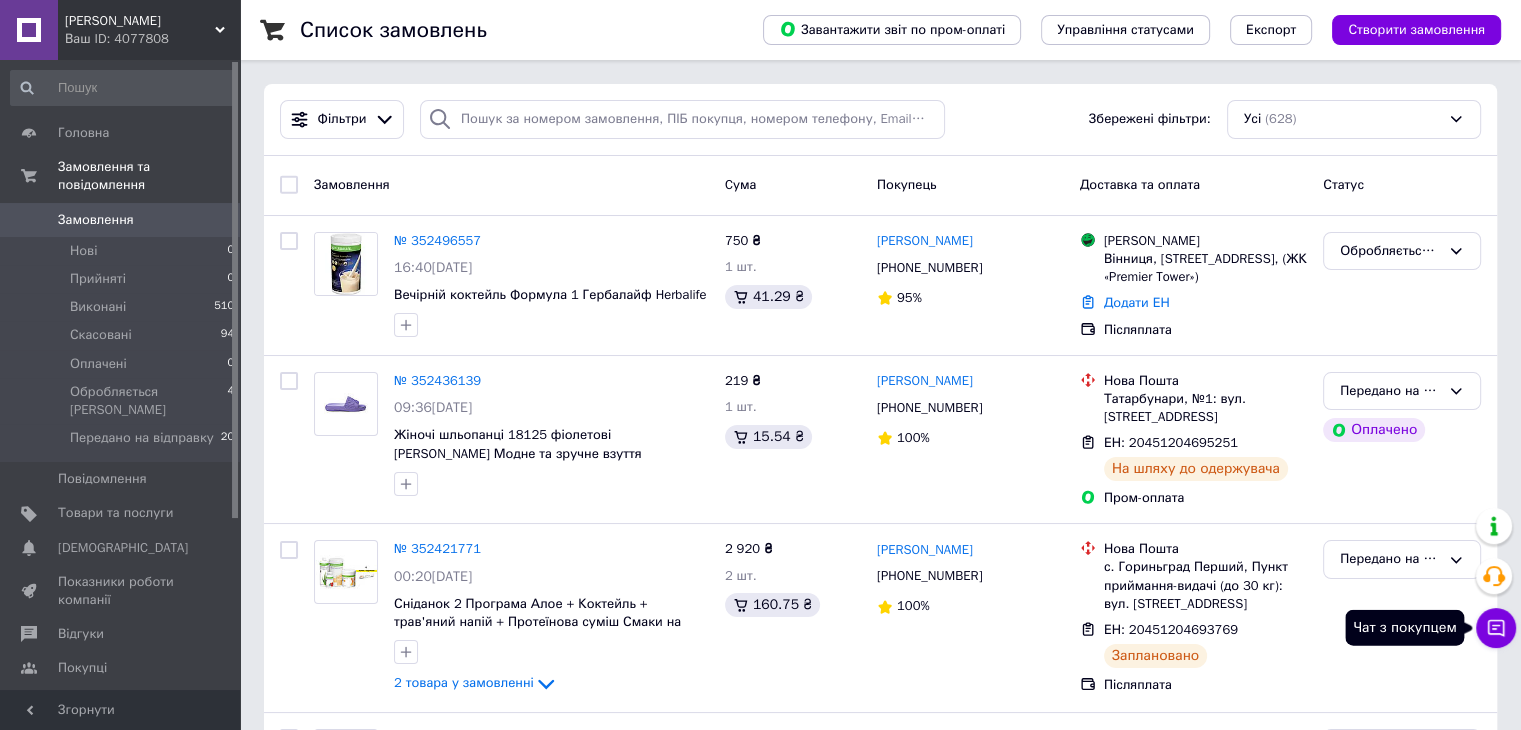 click on "Чат з покупцем" at bounding box center [1496, 628] 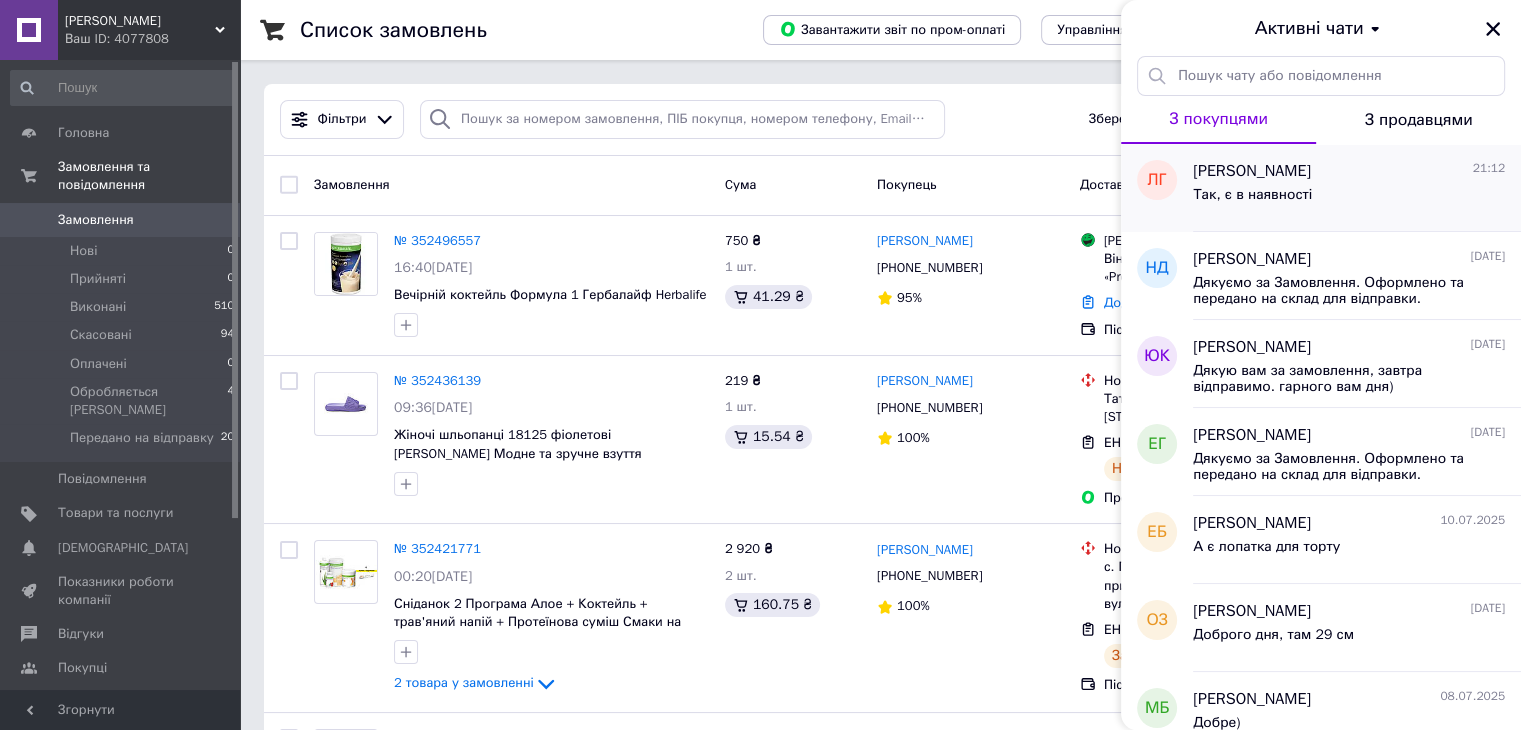 click on "Так, є в наявності" at bounding box center [1349, 199] 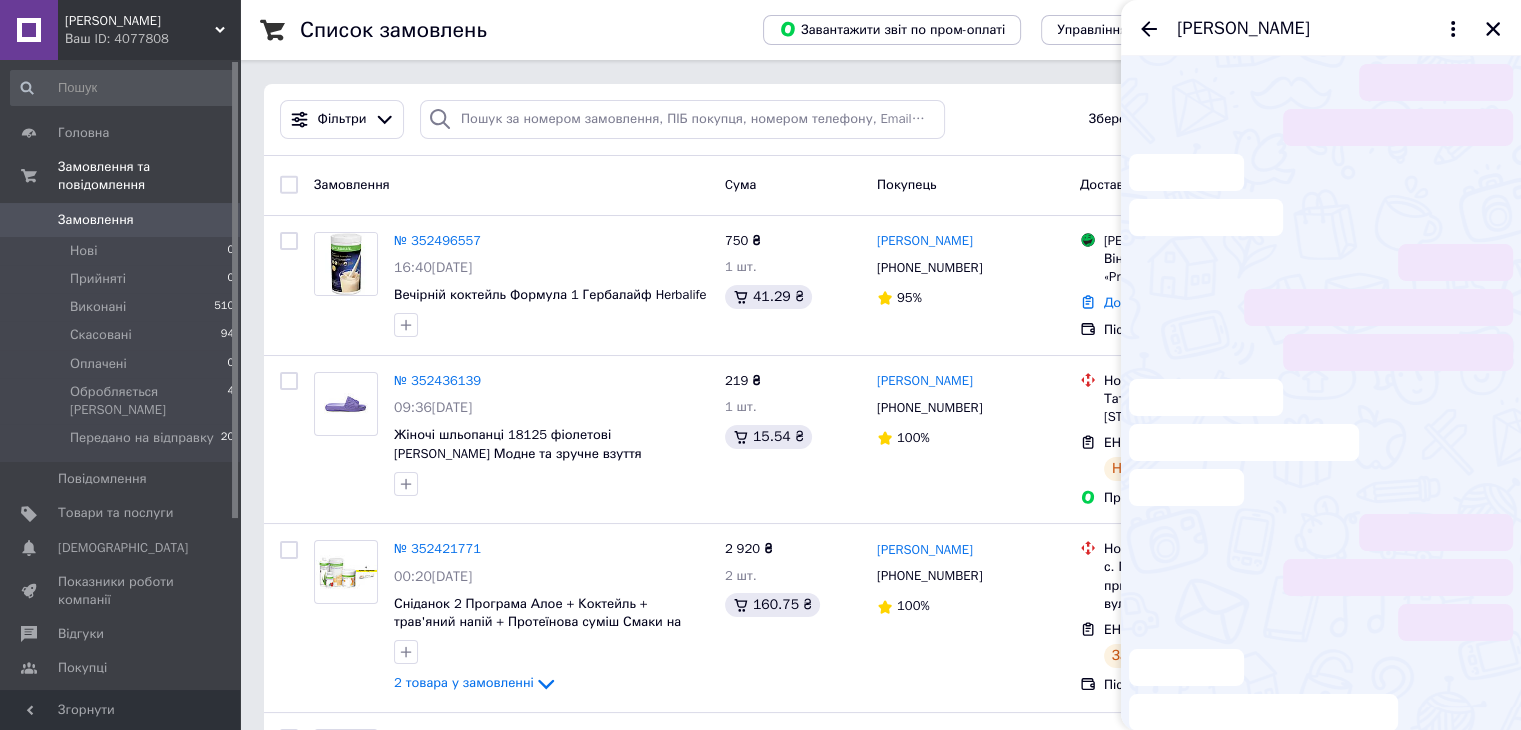 scroll, scrollTop: 55, scrollLeft: 0, axis: vertical 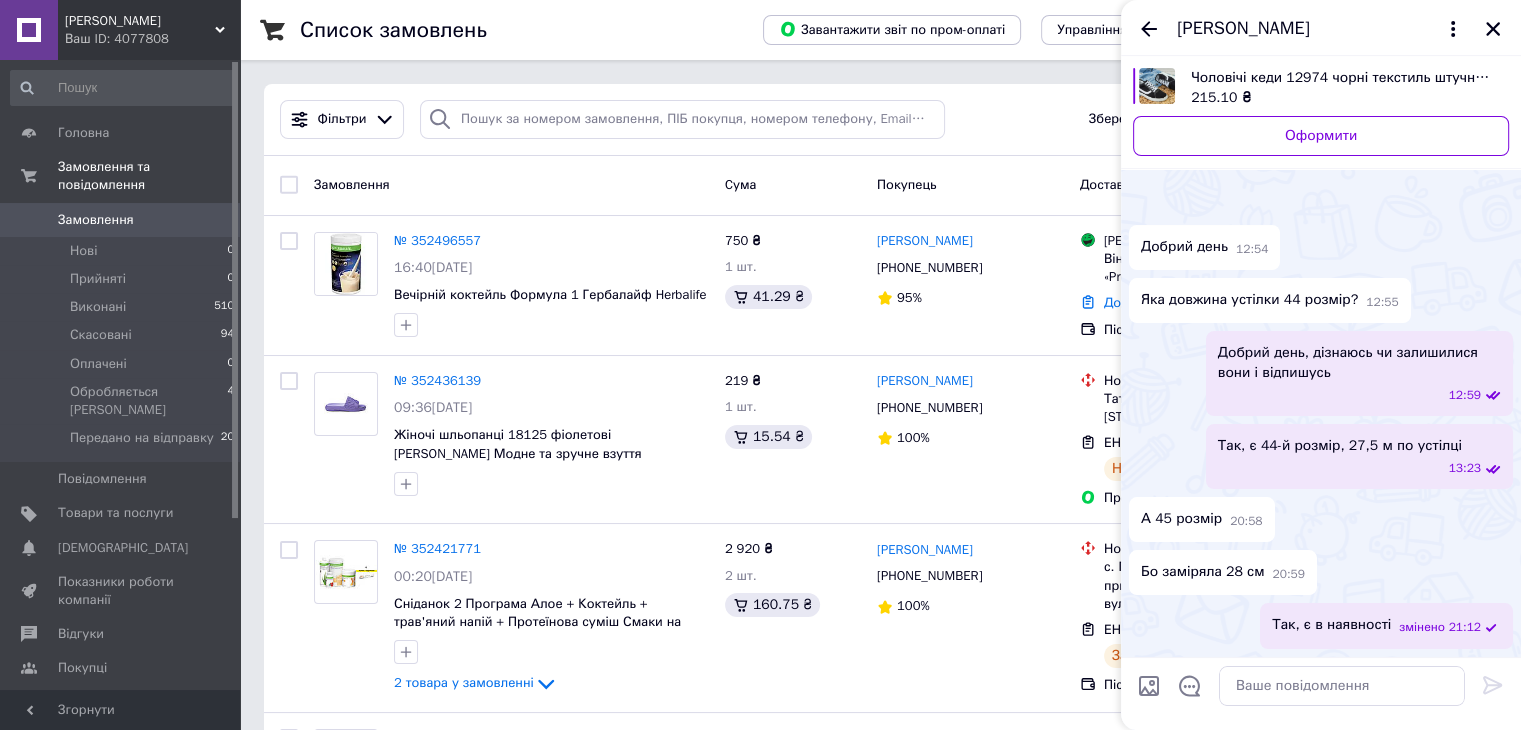 click at bounding box center [1157, 86] 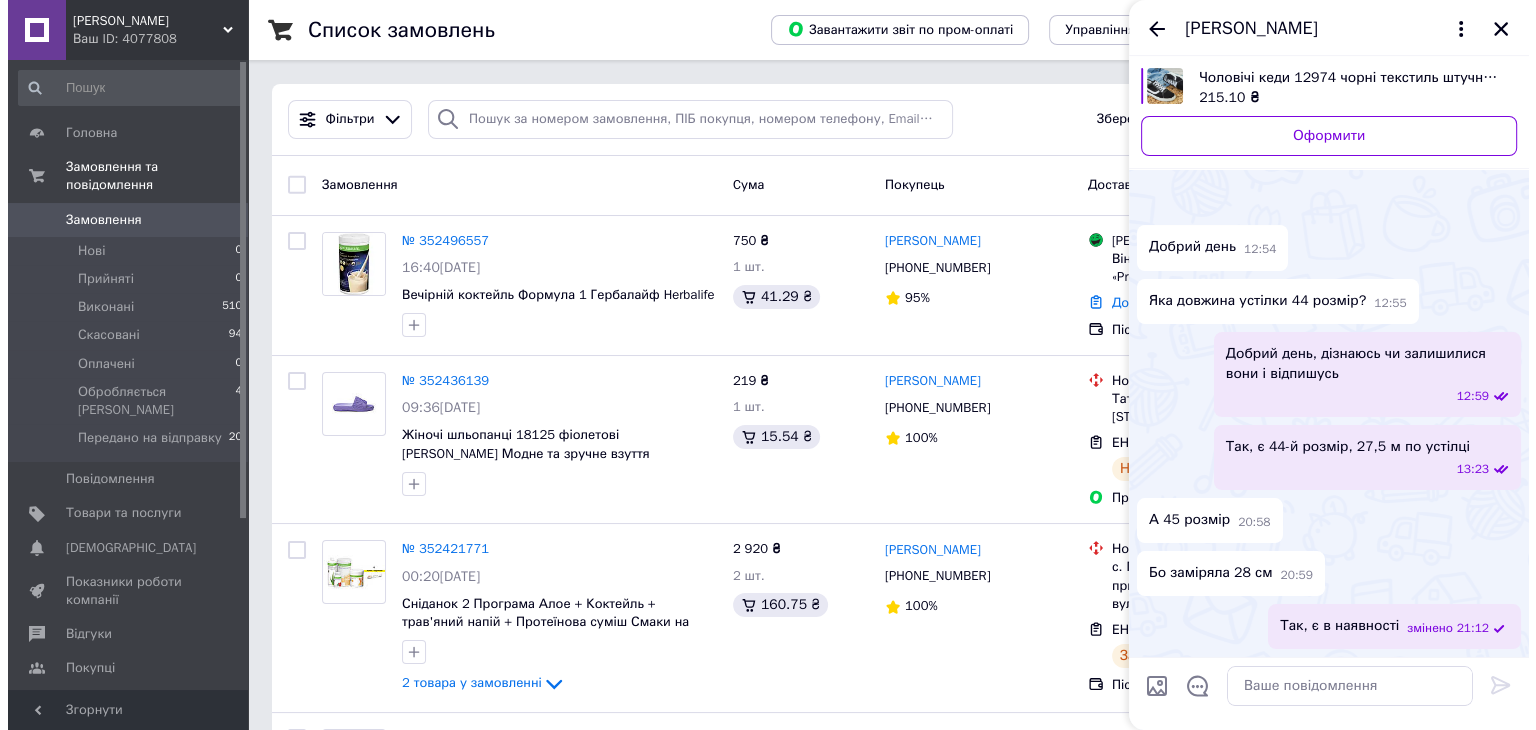 scroll, scrollTop: 4, scrollLeft: 0, axis: vertical 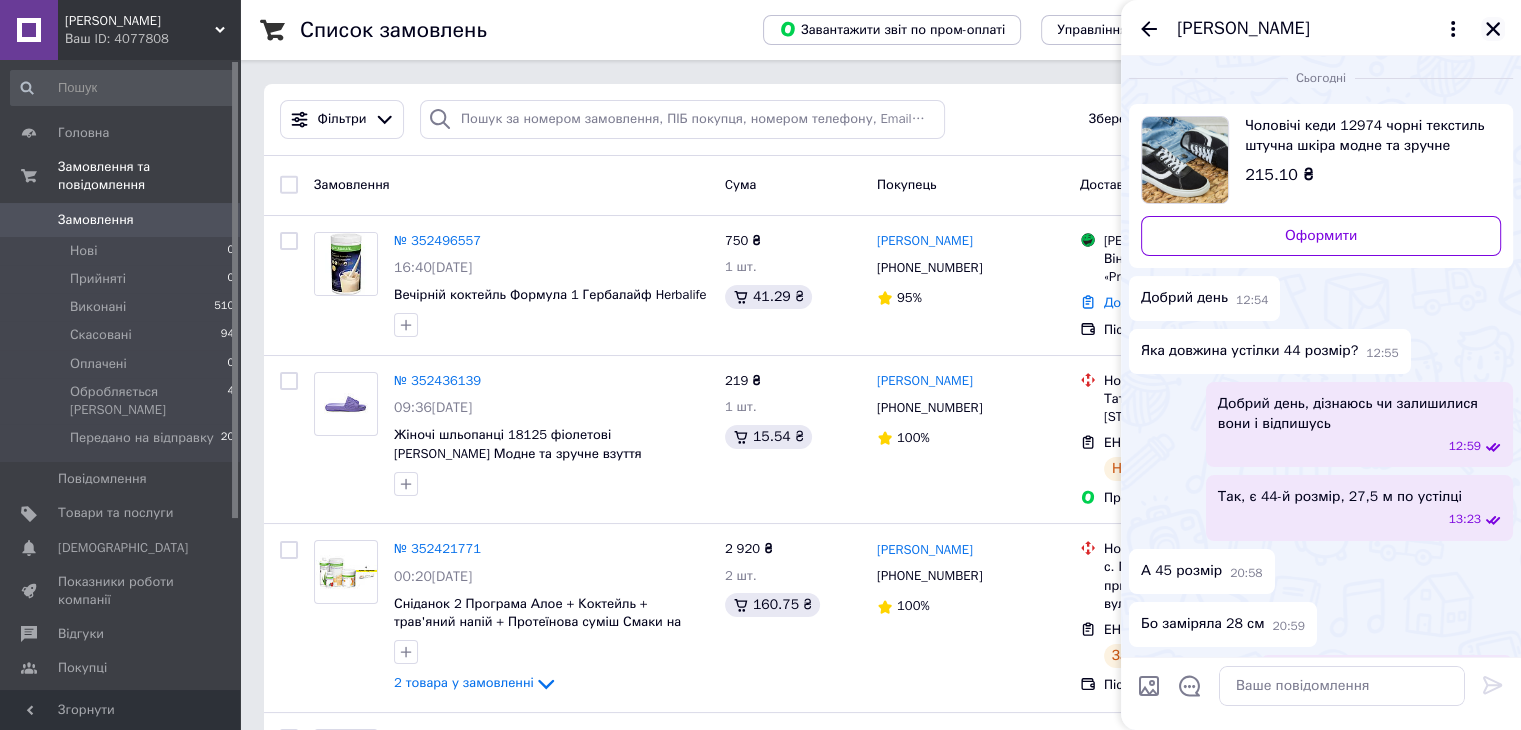 click 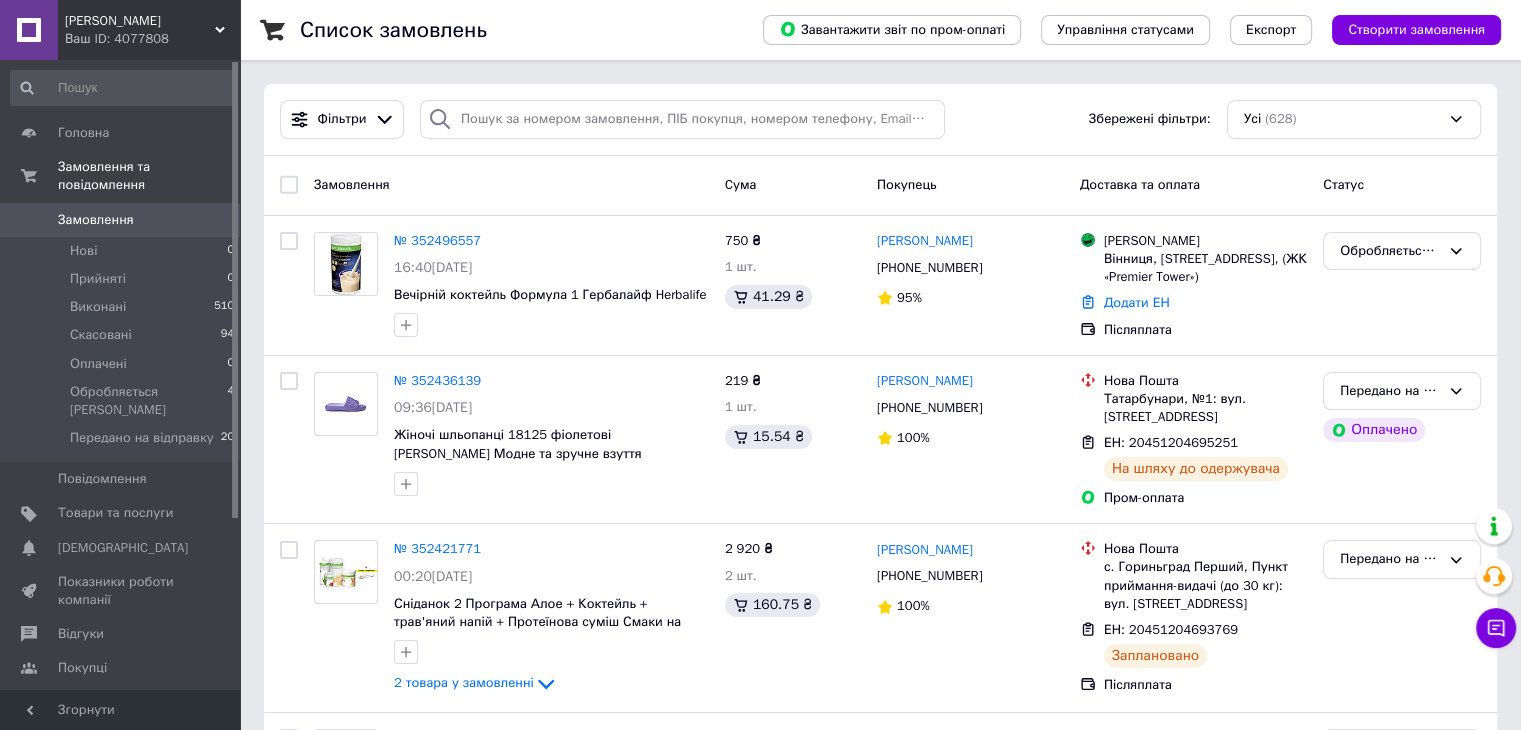 click on "Покупець" at bounding box center [907, 184] 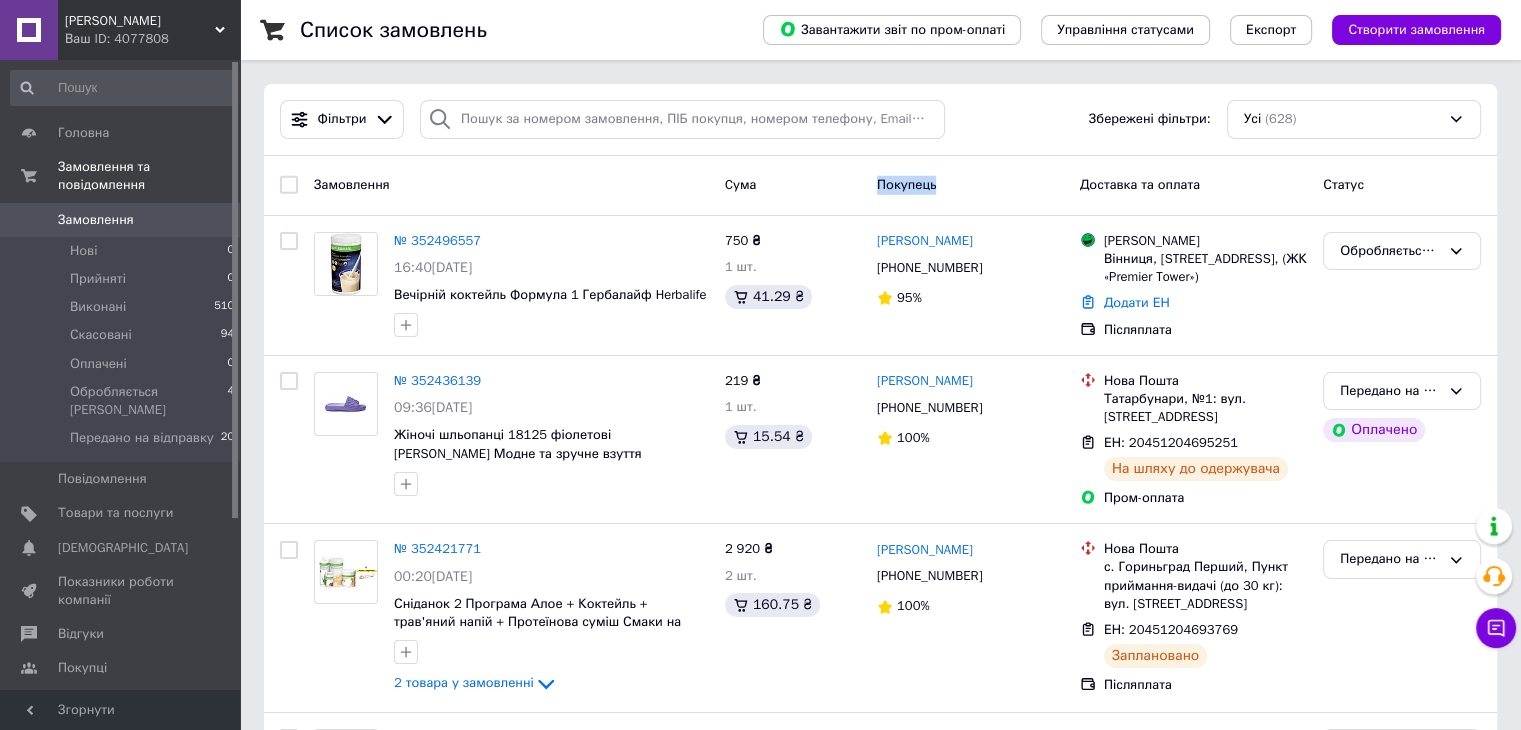 click on "Покупець" at bounding box center (907, 184) 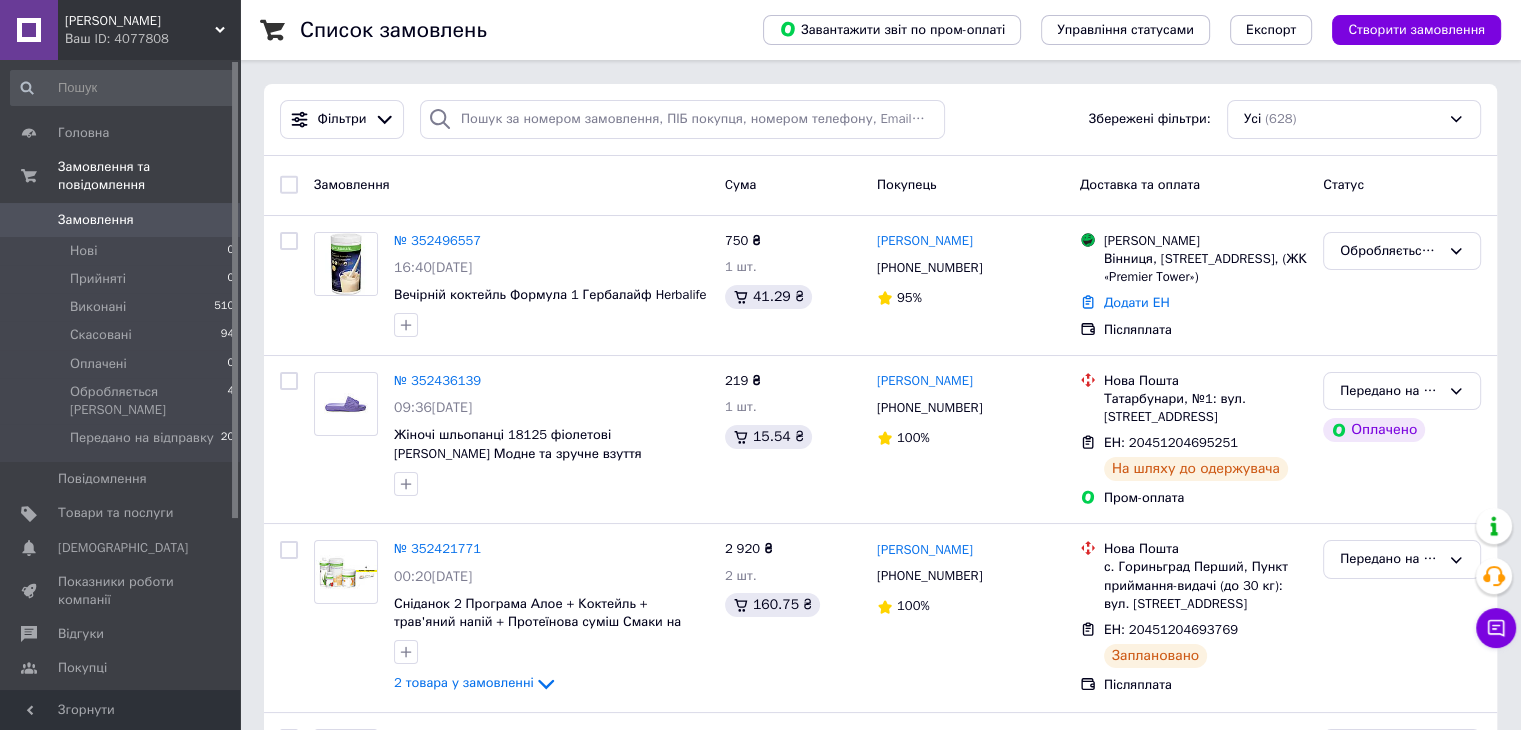 click on "Cума" at bounding box center (741, 184) 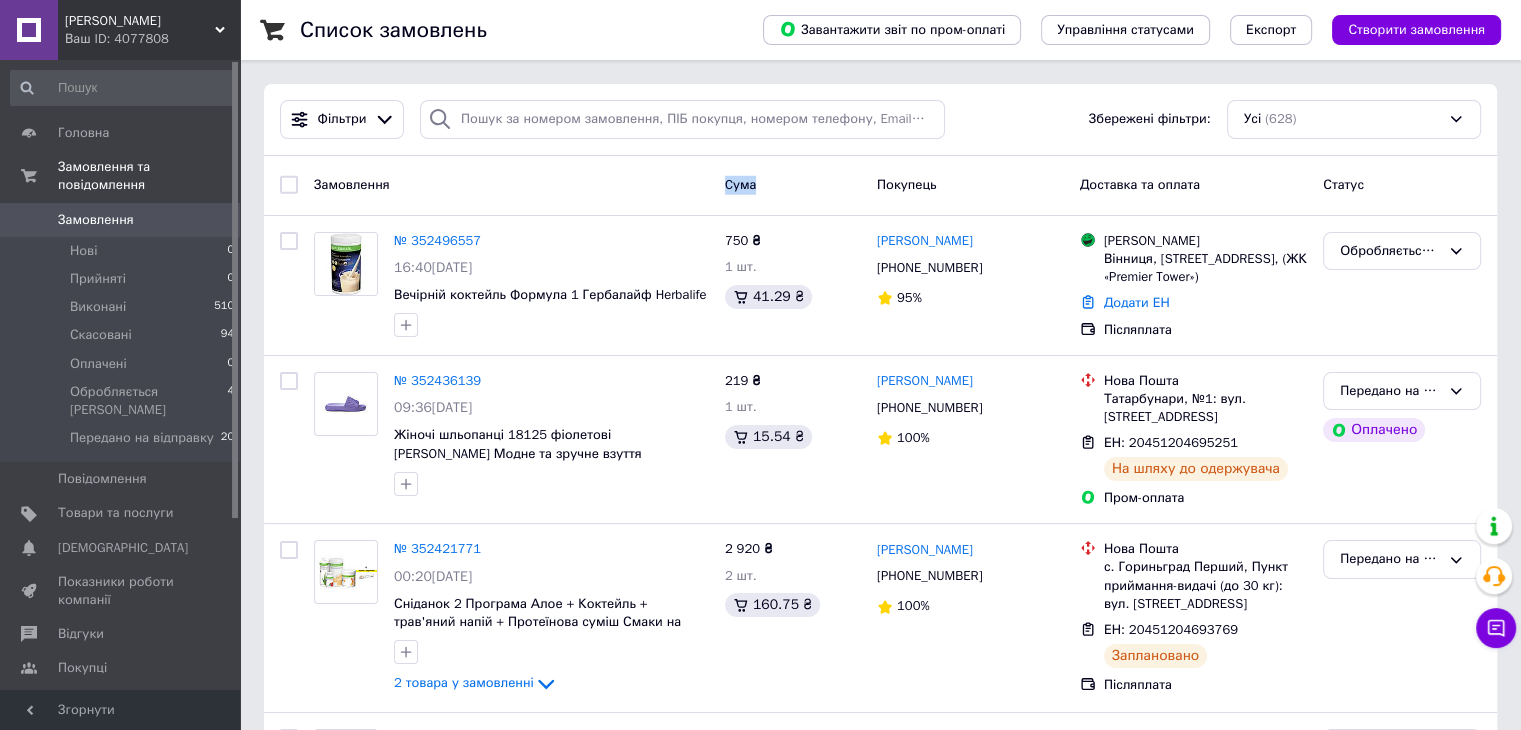 click on "Cума" at bounding box center (741, 184) 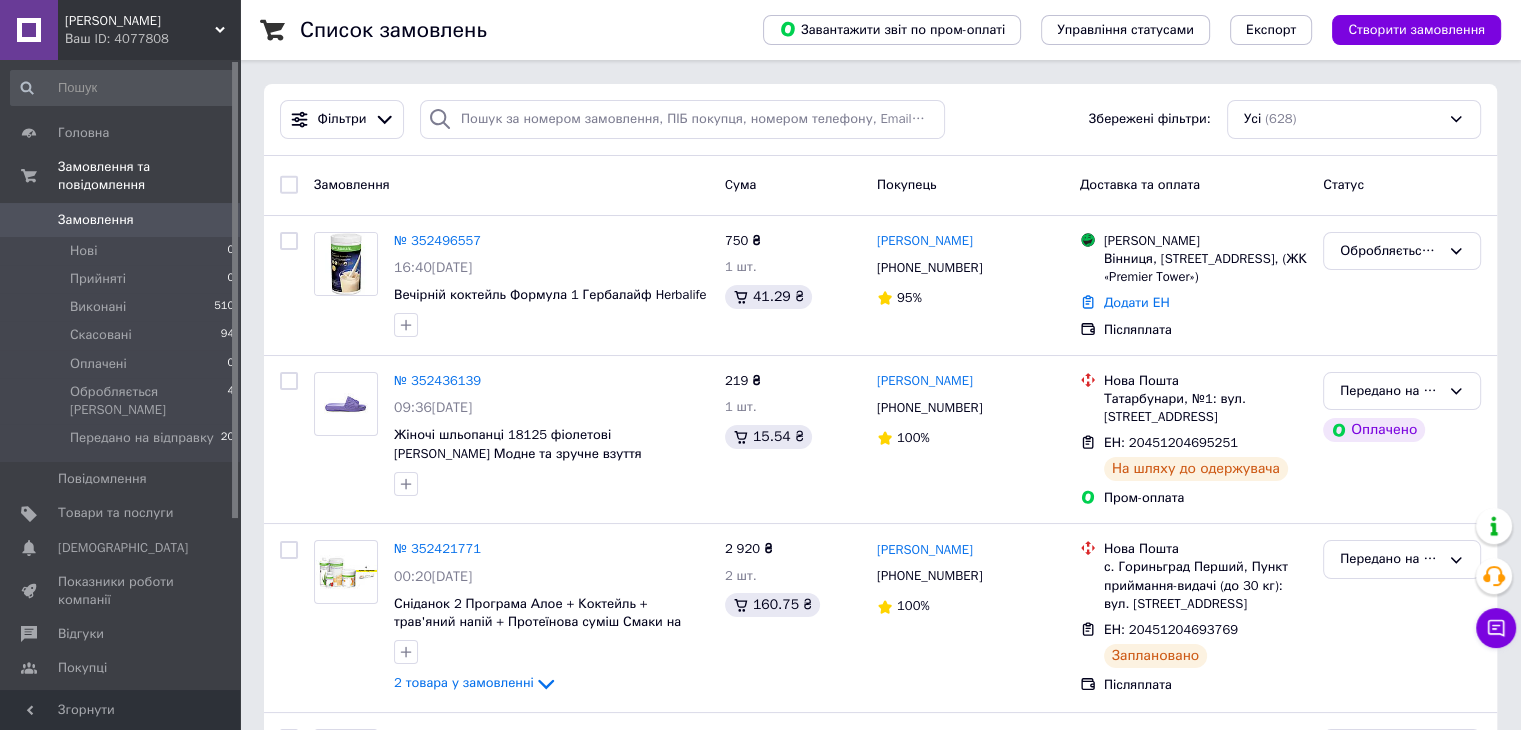click on "Покупець" at bounding box center (907, 184) 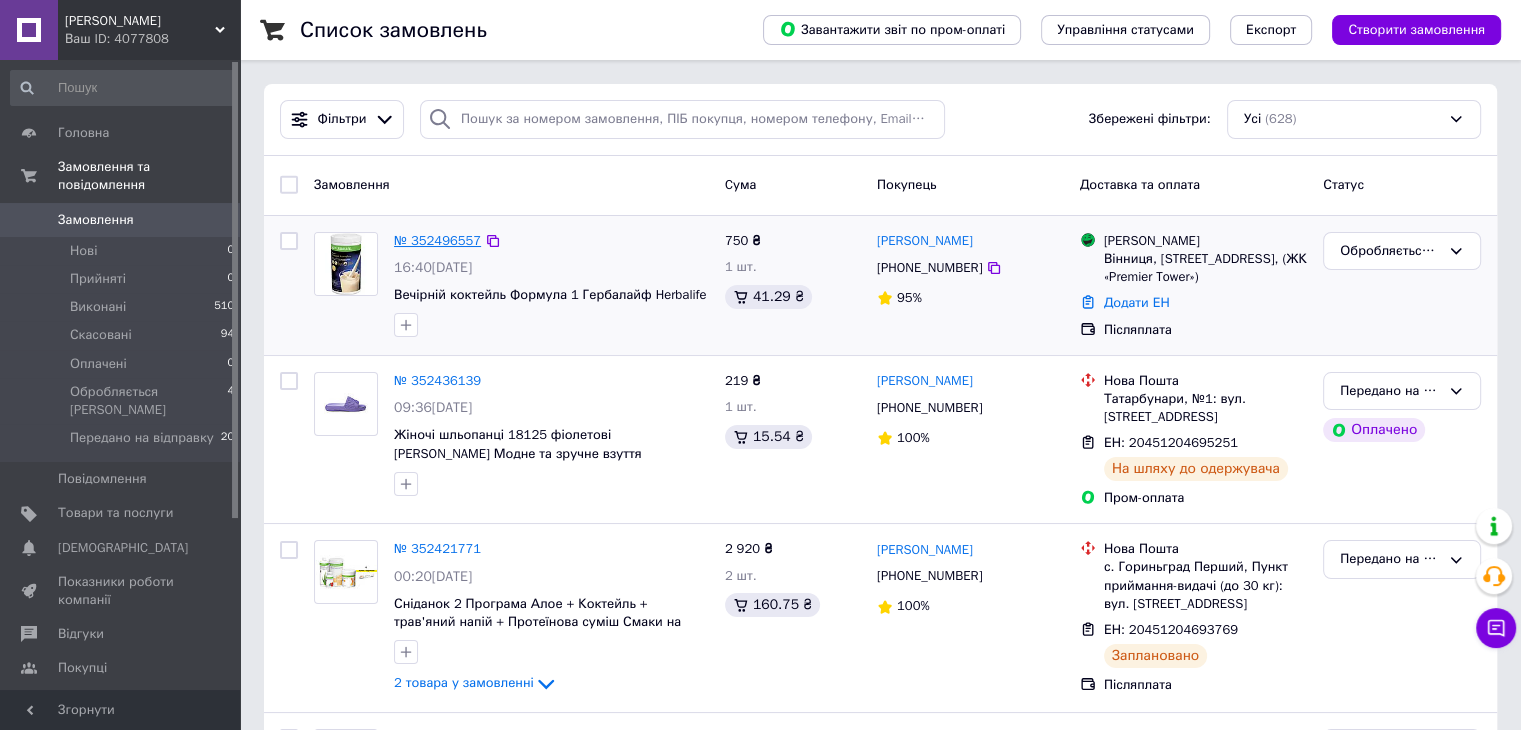 click on "№ 352496557" at bounding box center (437, 240) 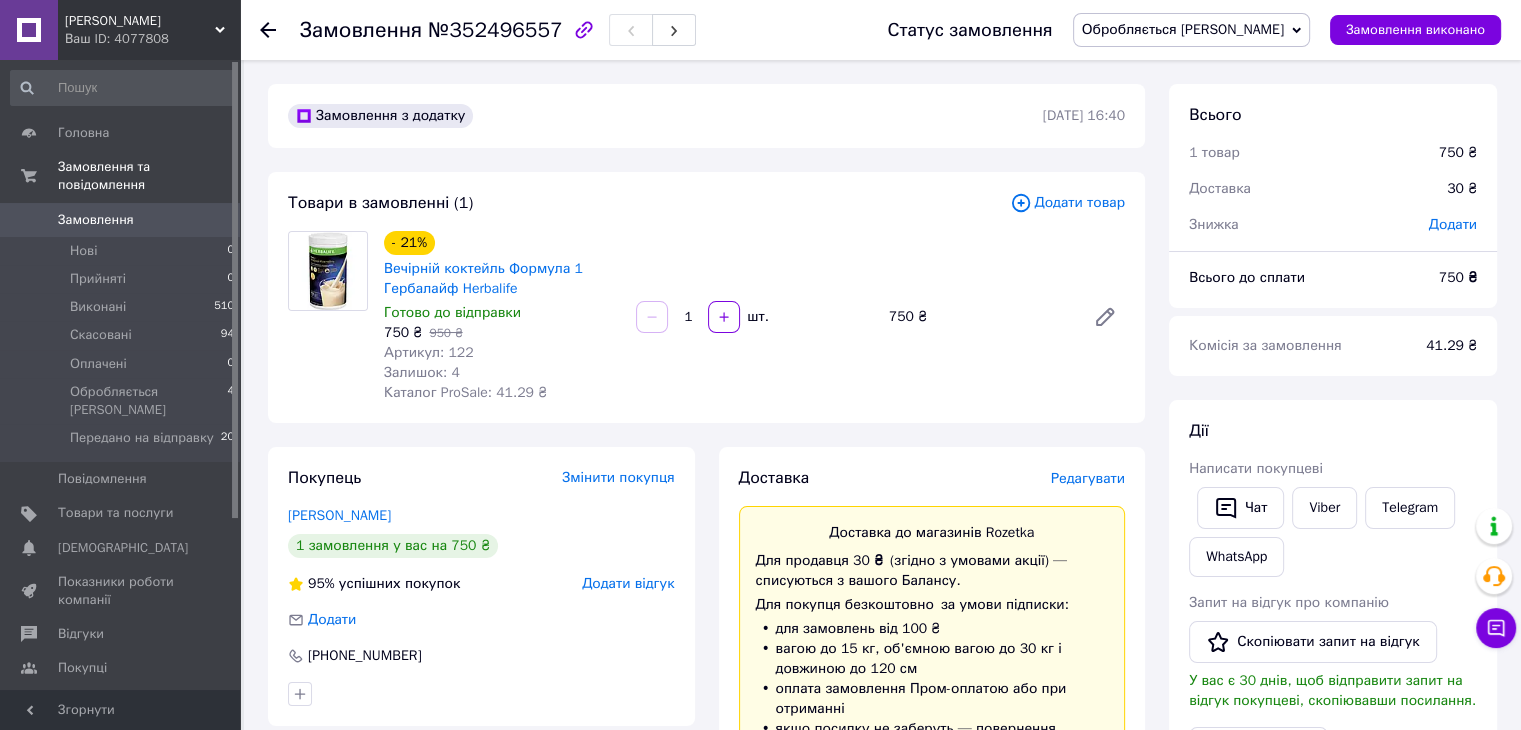 click on "Редагувати" at bounding box center (1088, 478) 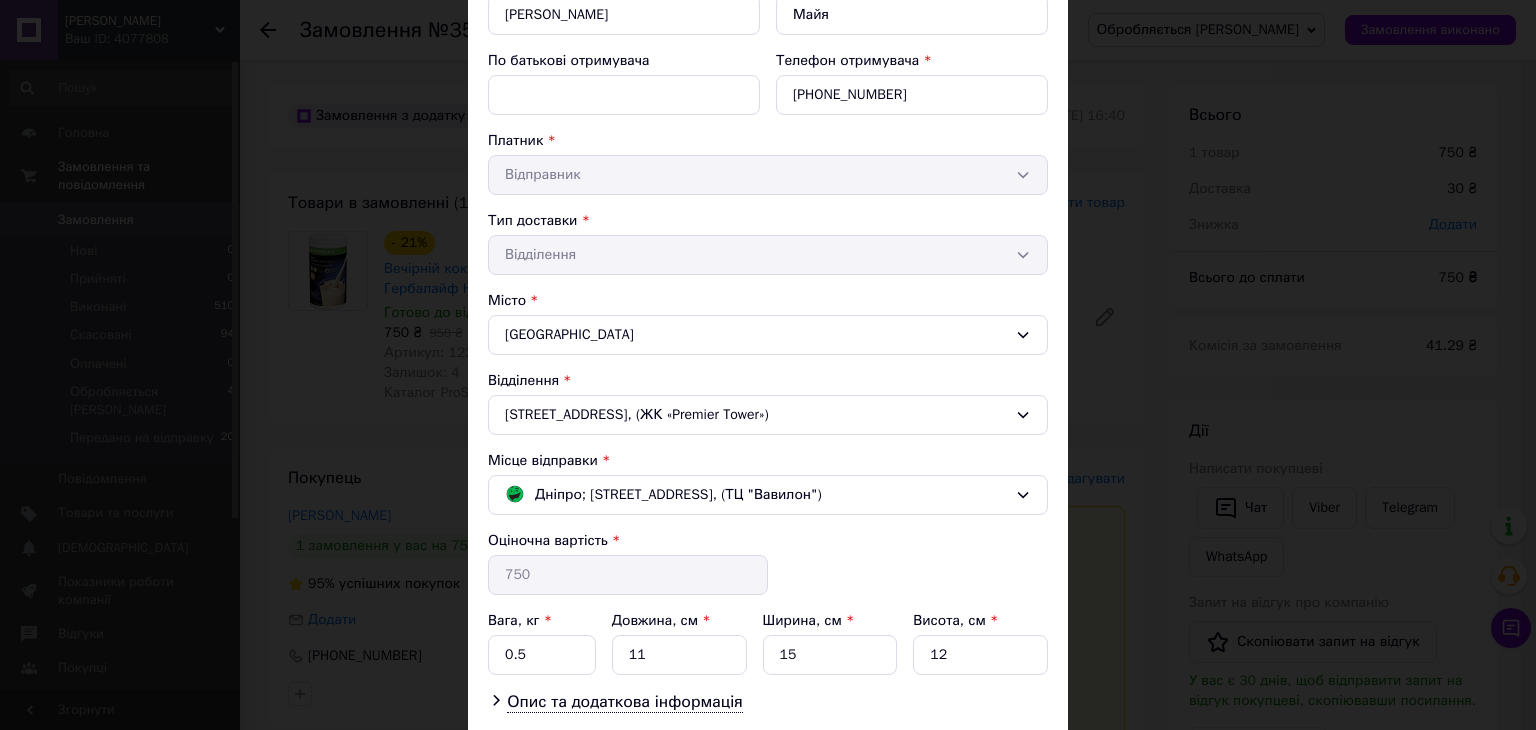 scroll, scrollTop: 260, scrollLeft: 0, axis: vertical 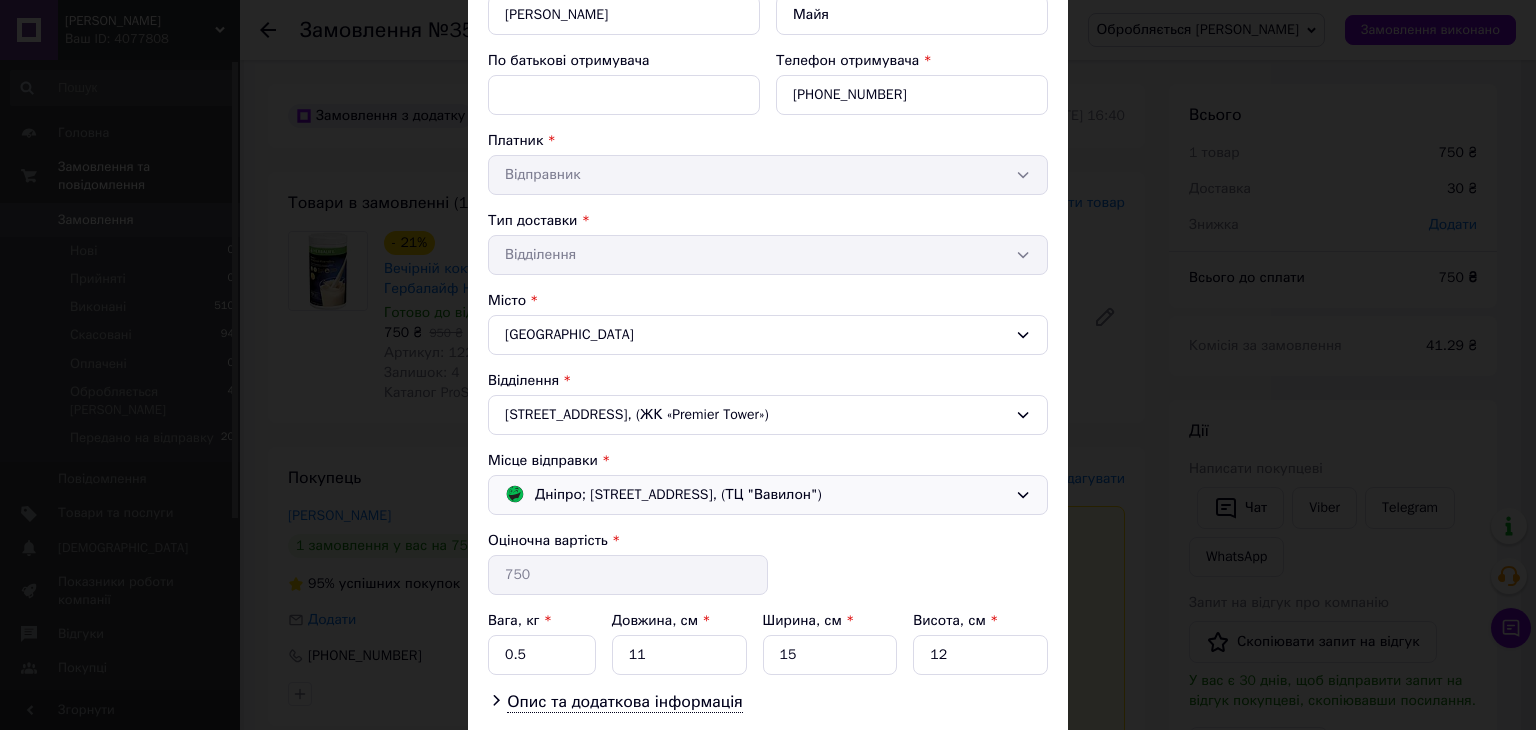 click on "Дніпро; Малиновського вул., 2, (ТЦ "Вавилон")" at bounding box center [678, 495] 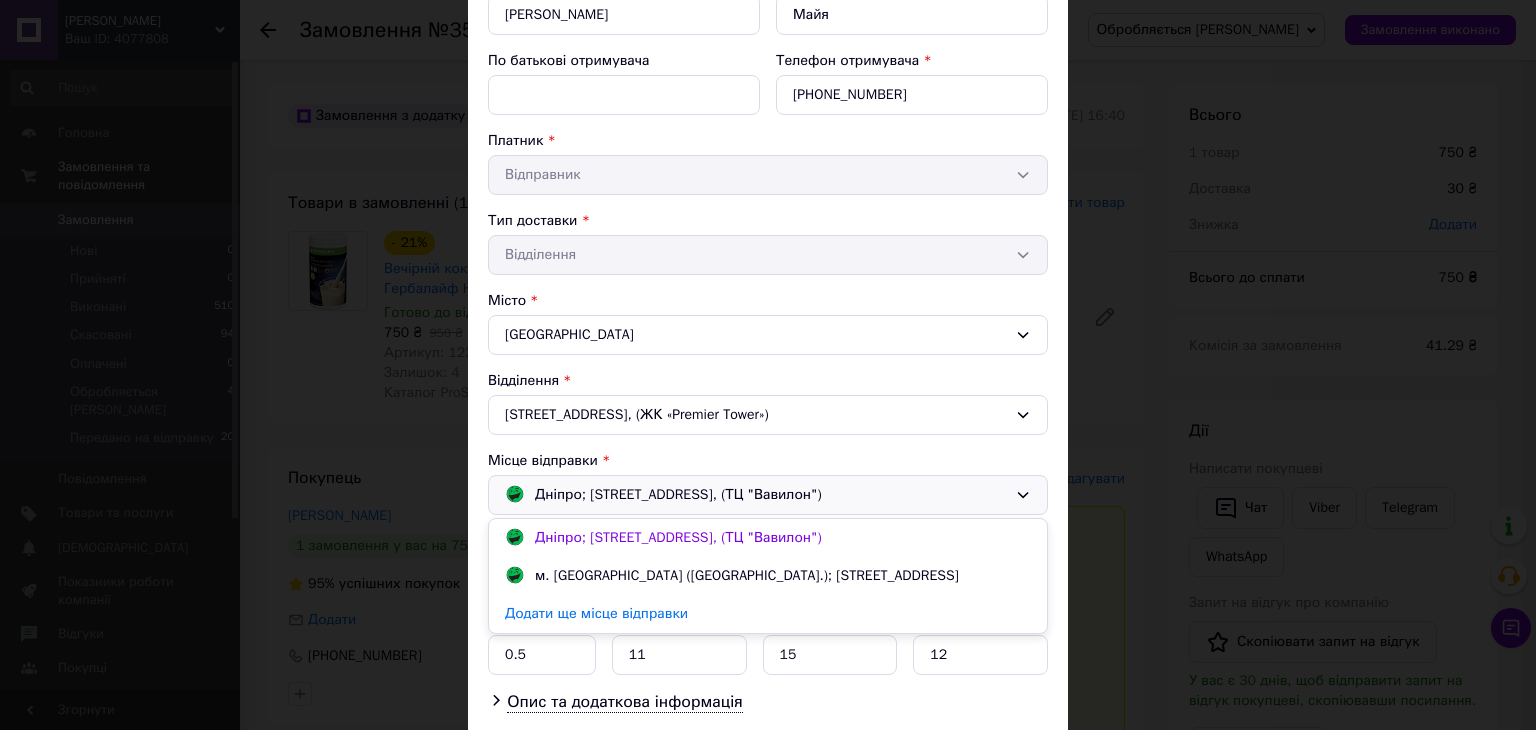 click on "Дніпро; Малиновського вул., 2, (ТЦ "Вавилон")" at bounding box center (678, 495) 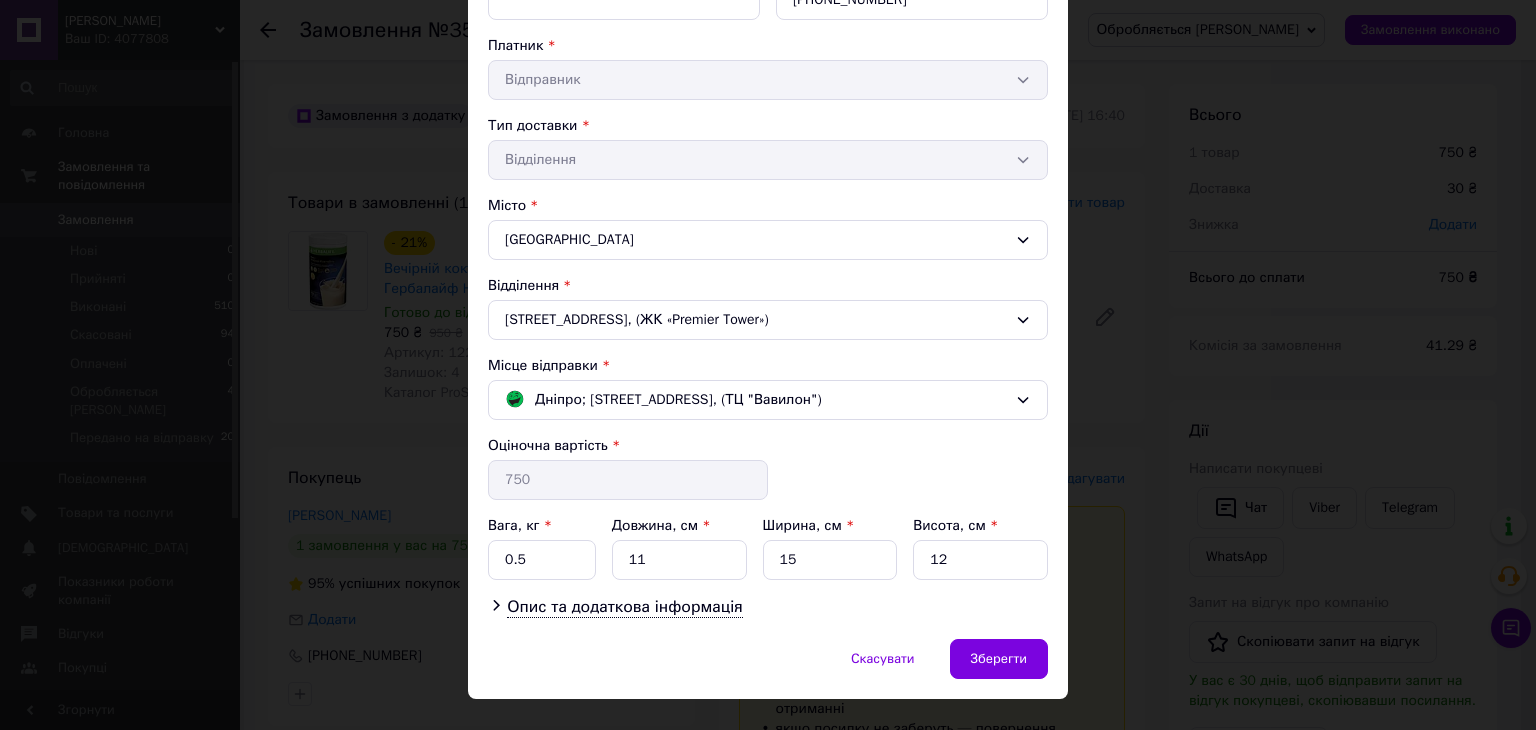 scroll, scrollTop: 389, scrollLeft: 0, axis: vertical 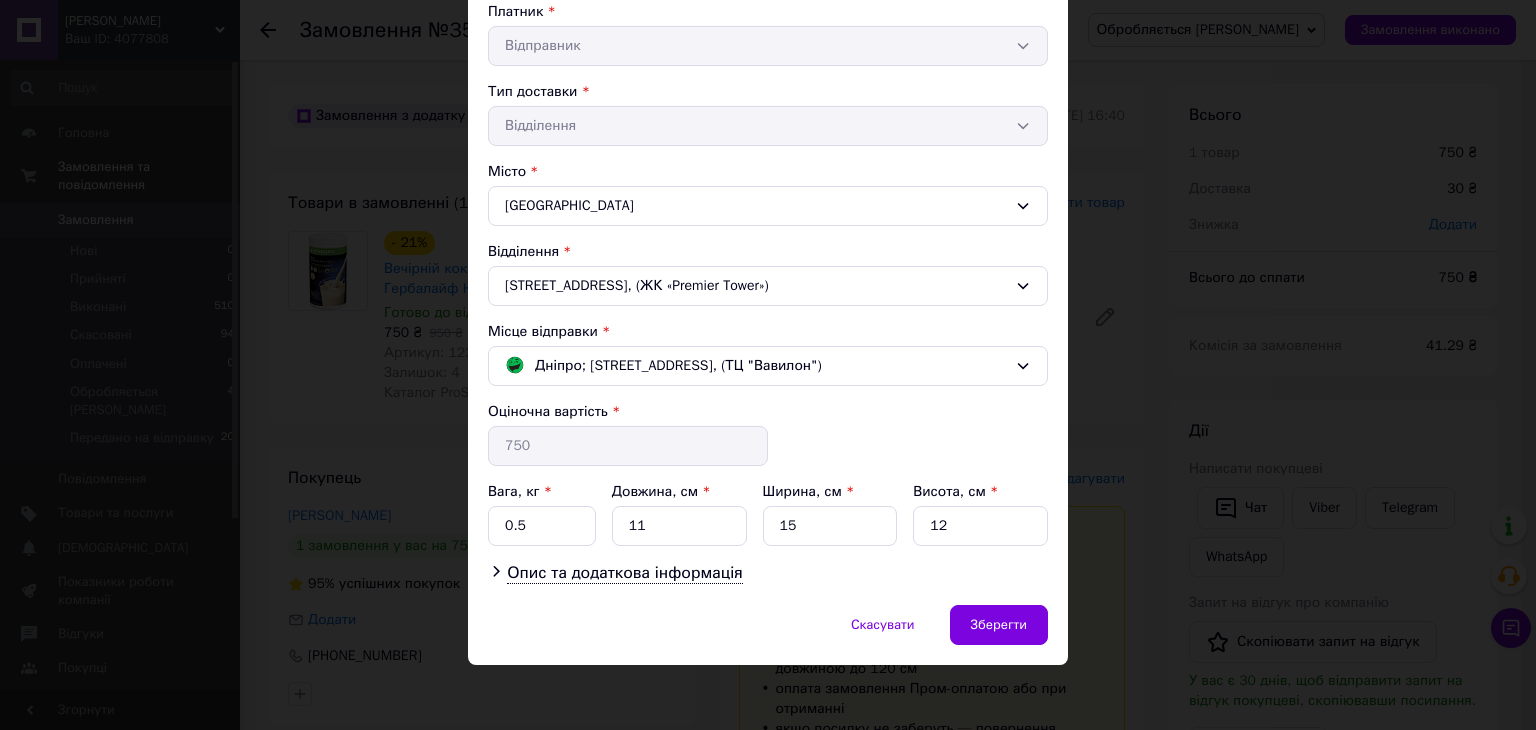 drag, startPoint x: 1088, startPoint y: 627, endPoint x: 1056, endPoint y: 627, distance: 32 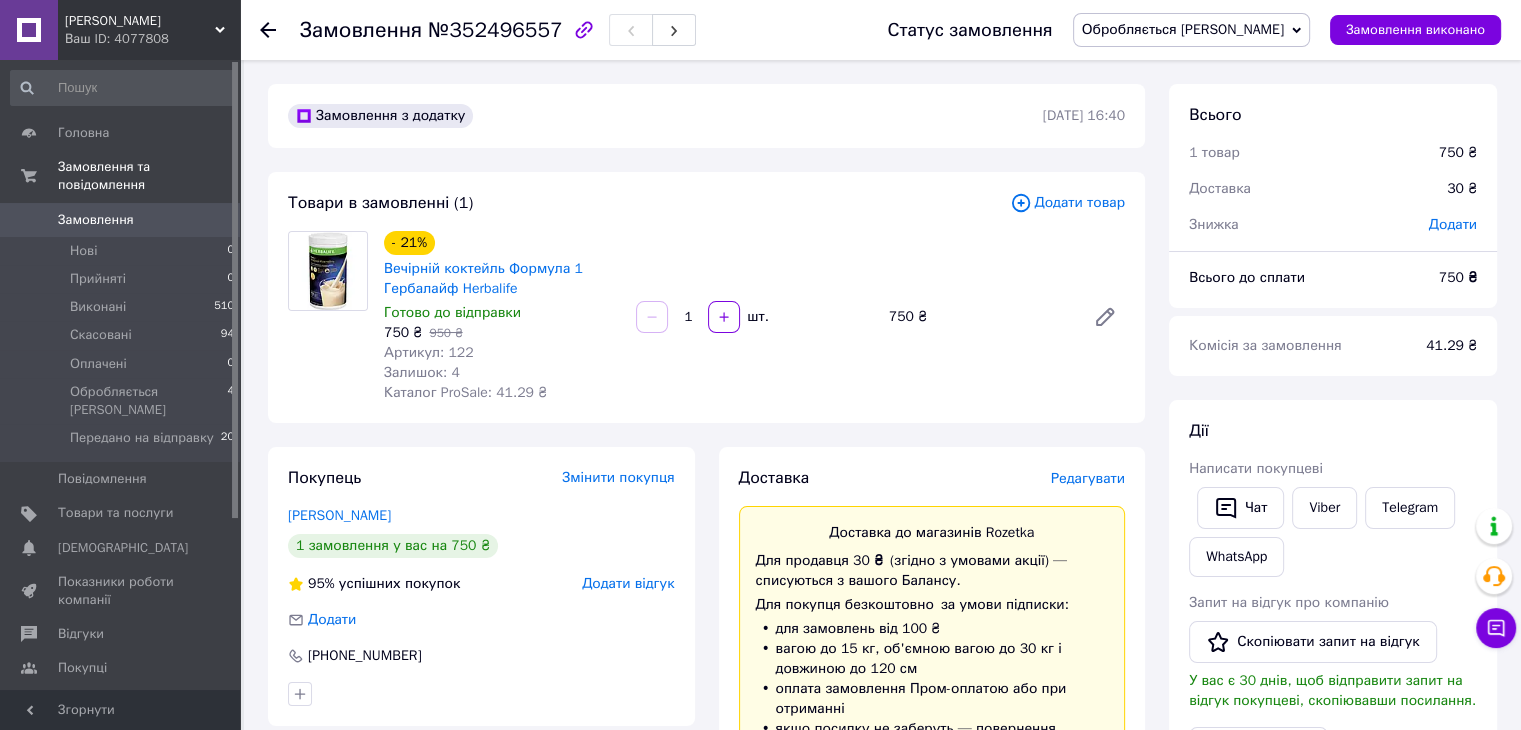 click on "для замовлень від 100 ₴" at bounding box center [932, 629] 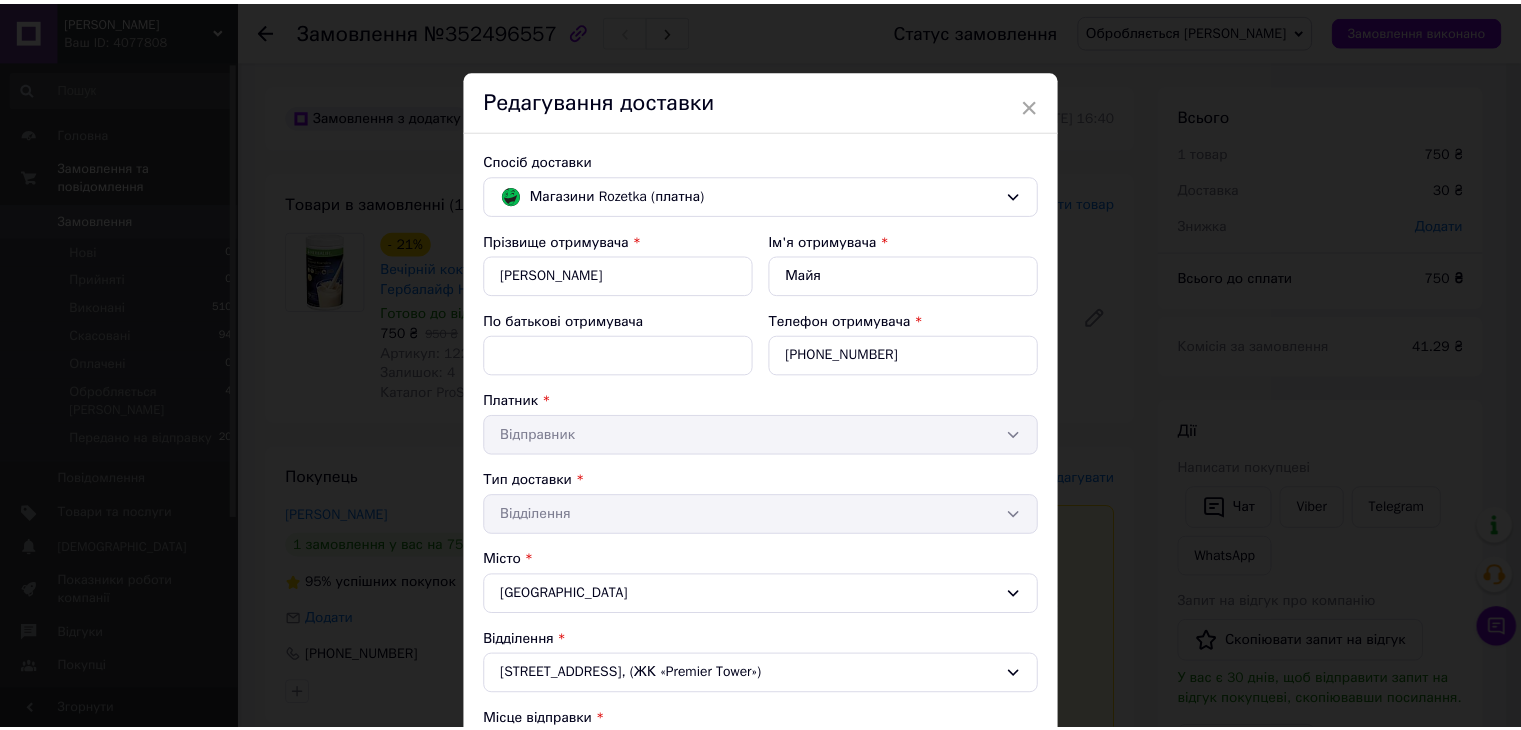 scroll, scrollTop: 389, scrollLeft: 0, axis: vertical 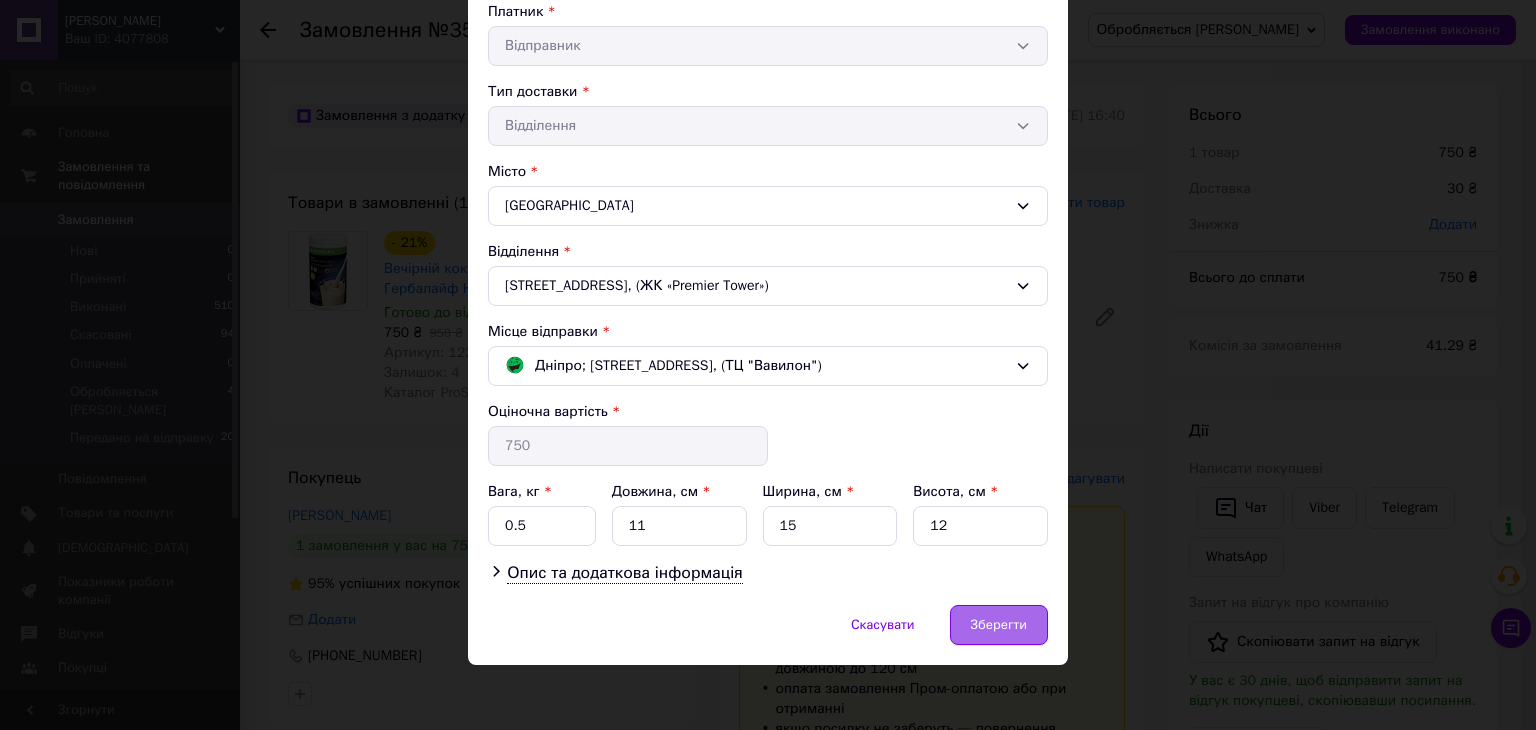 click on "Зберегти" at bounding box center [999, 625] 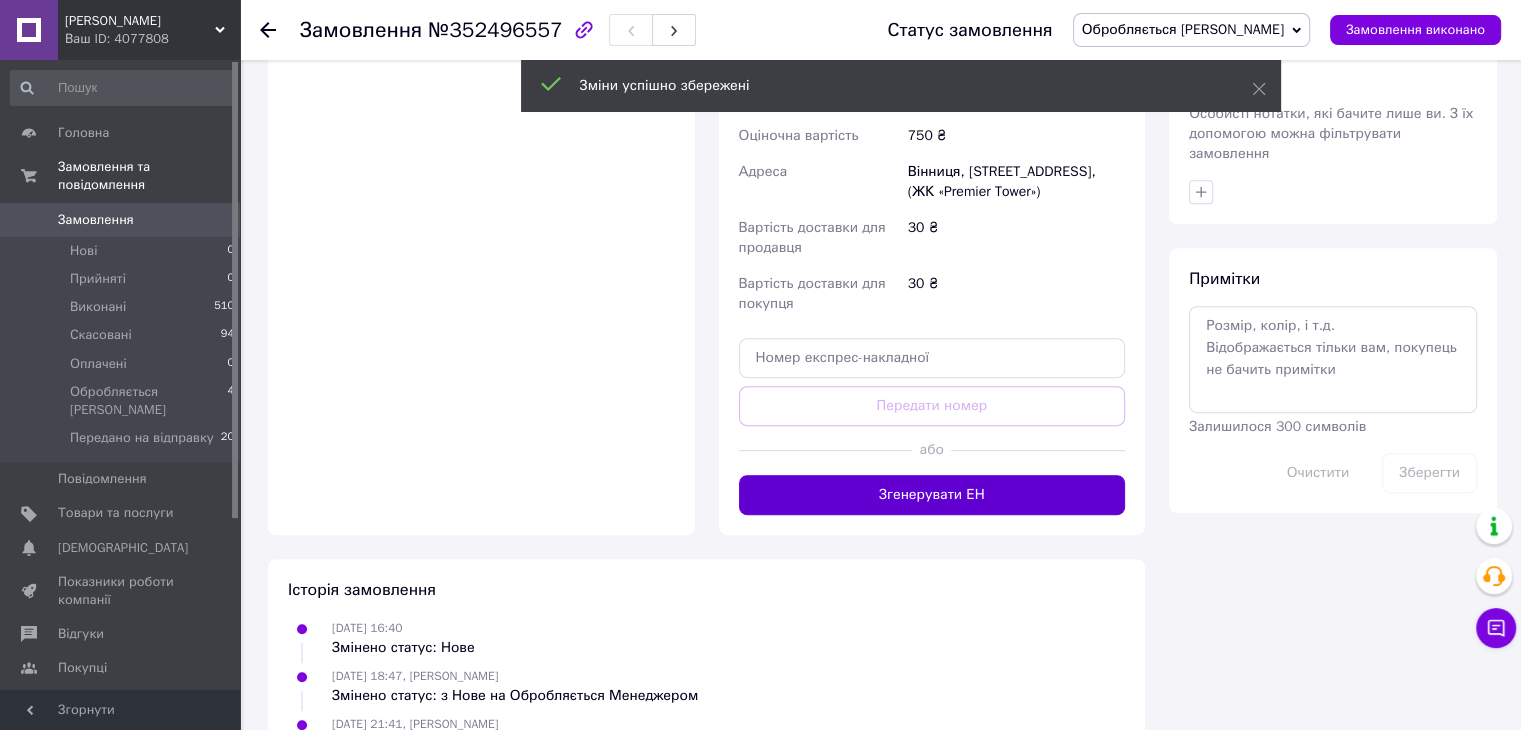 click on "Згенерувати ЕН" at bounding box center [932, 495] 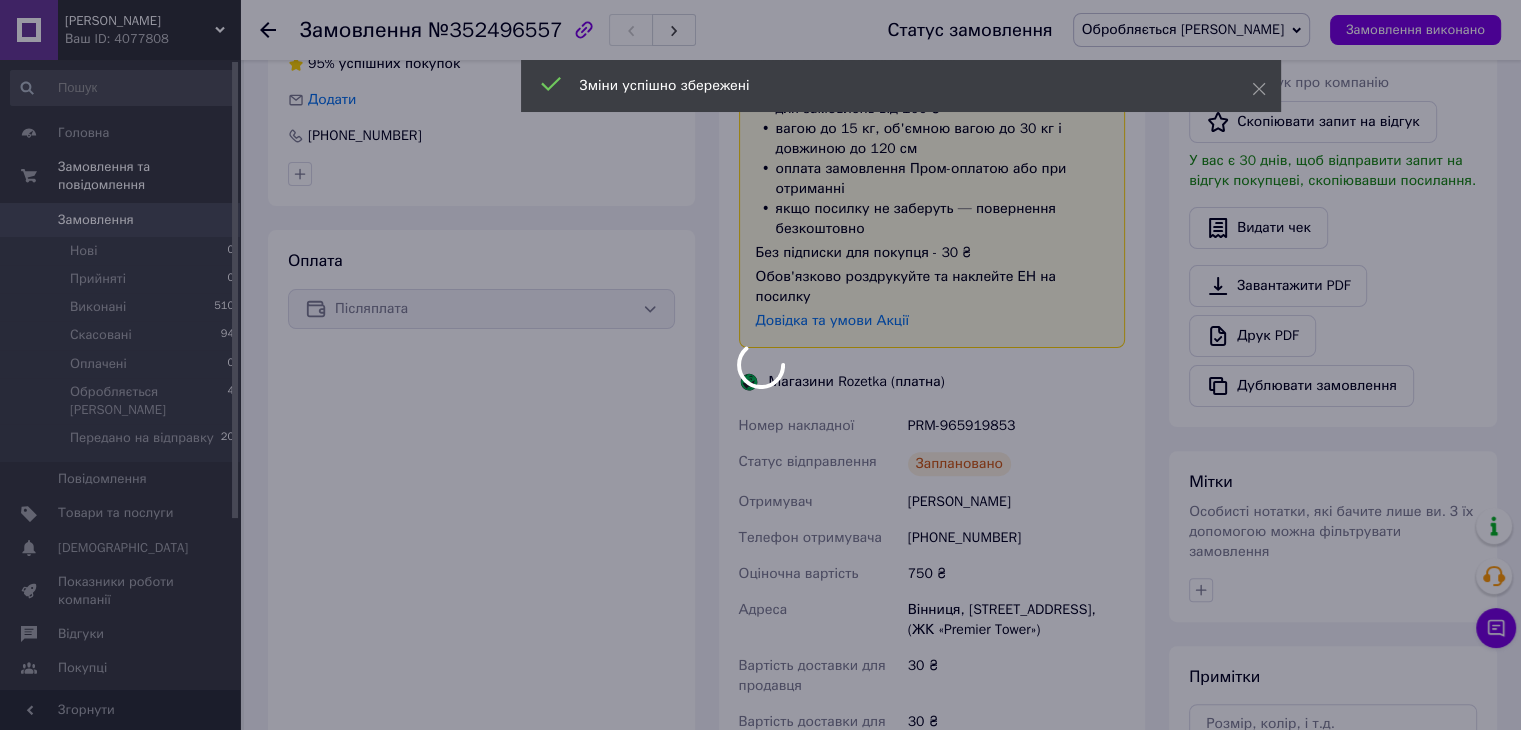 scroll, scrollTop: 482, scrollLeft: 0, axis: vertical 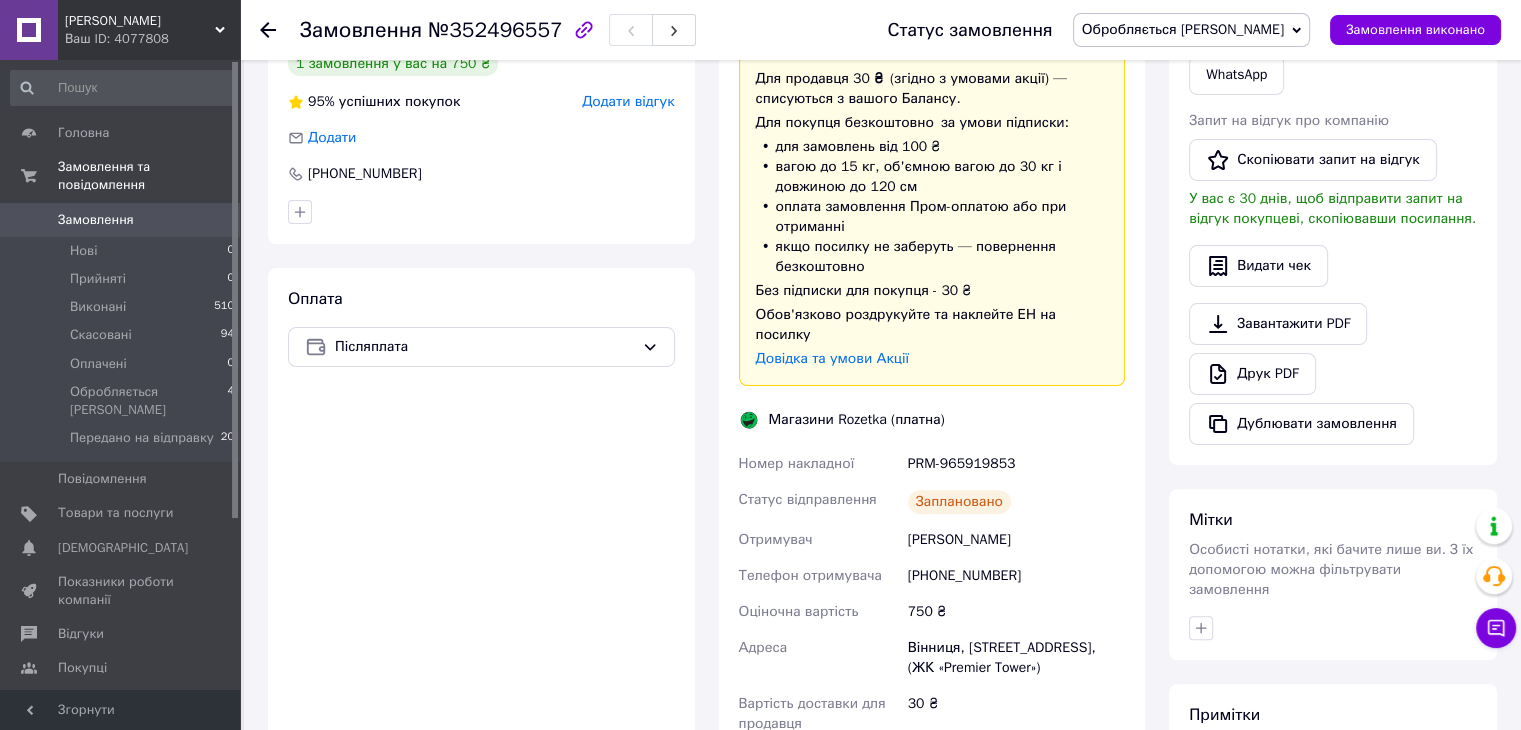 click on "Богданова Майя" at bounding box center [1016, 540] 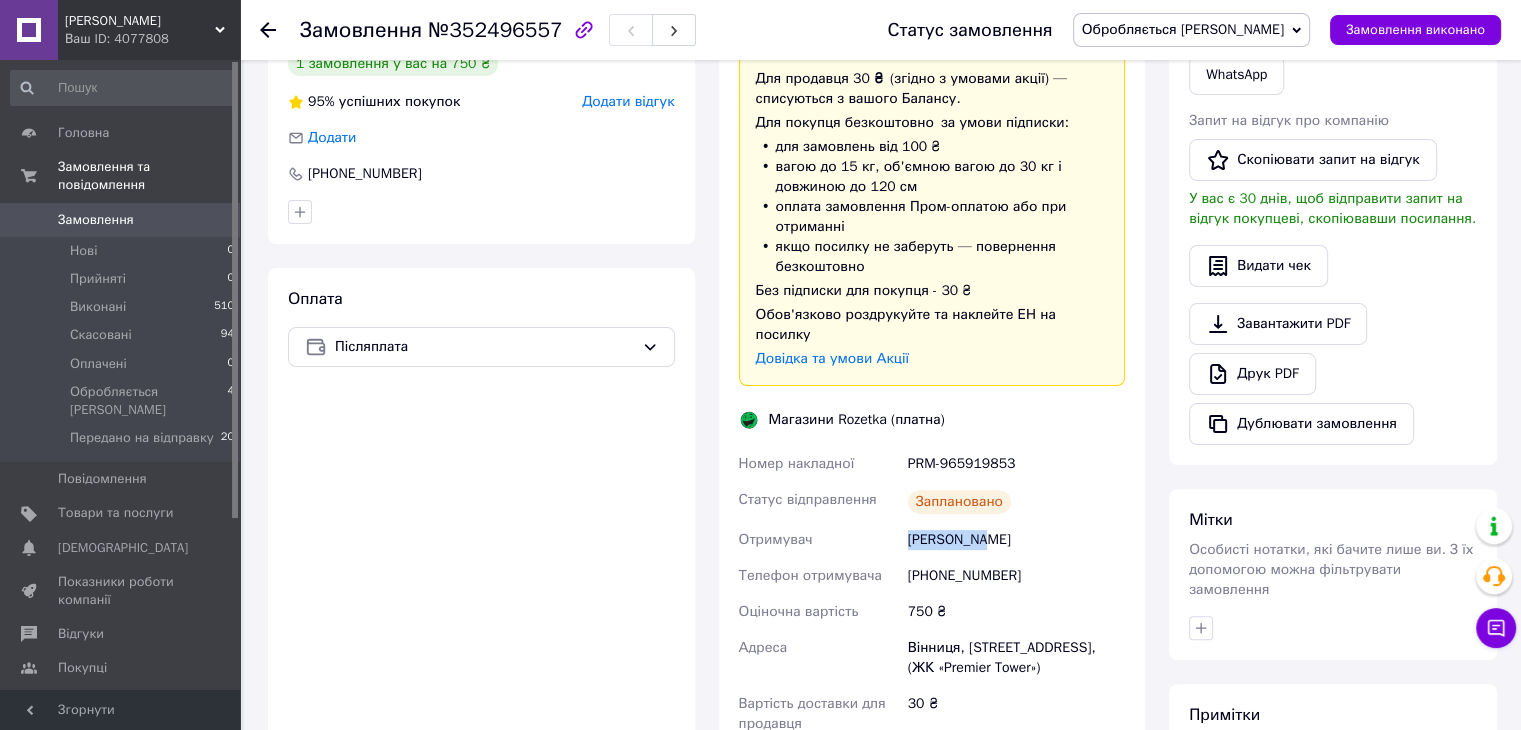 click on "Богданова Майя" at bounding box center [1016, 540] 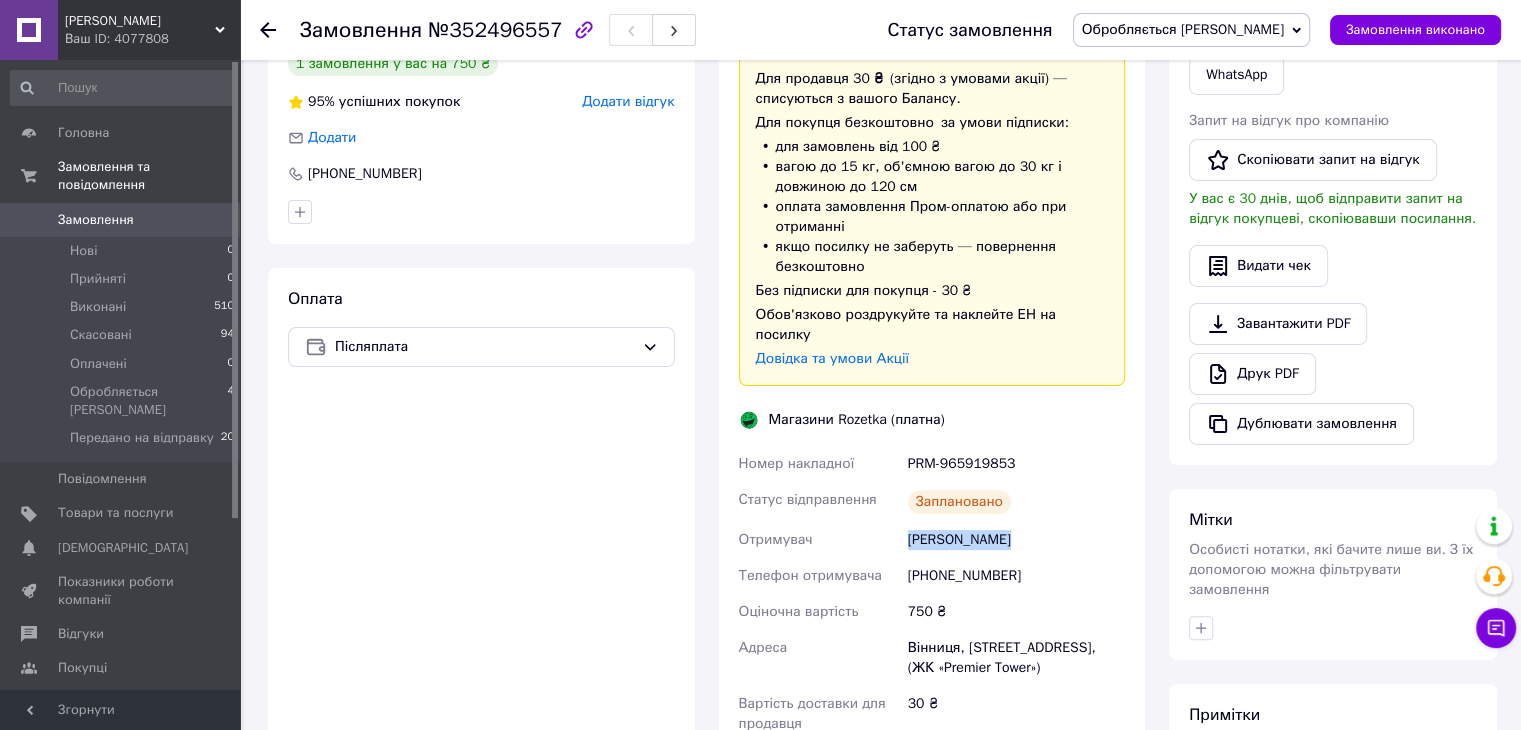 click on "Богданова Майя" at bounding box center (1016, 540) 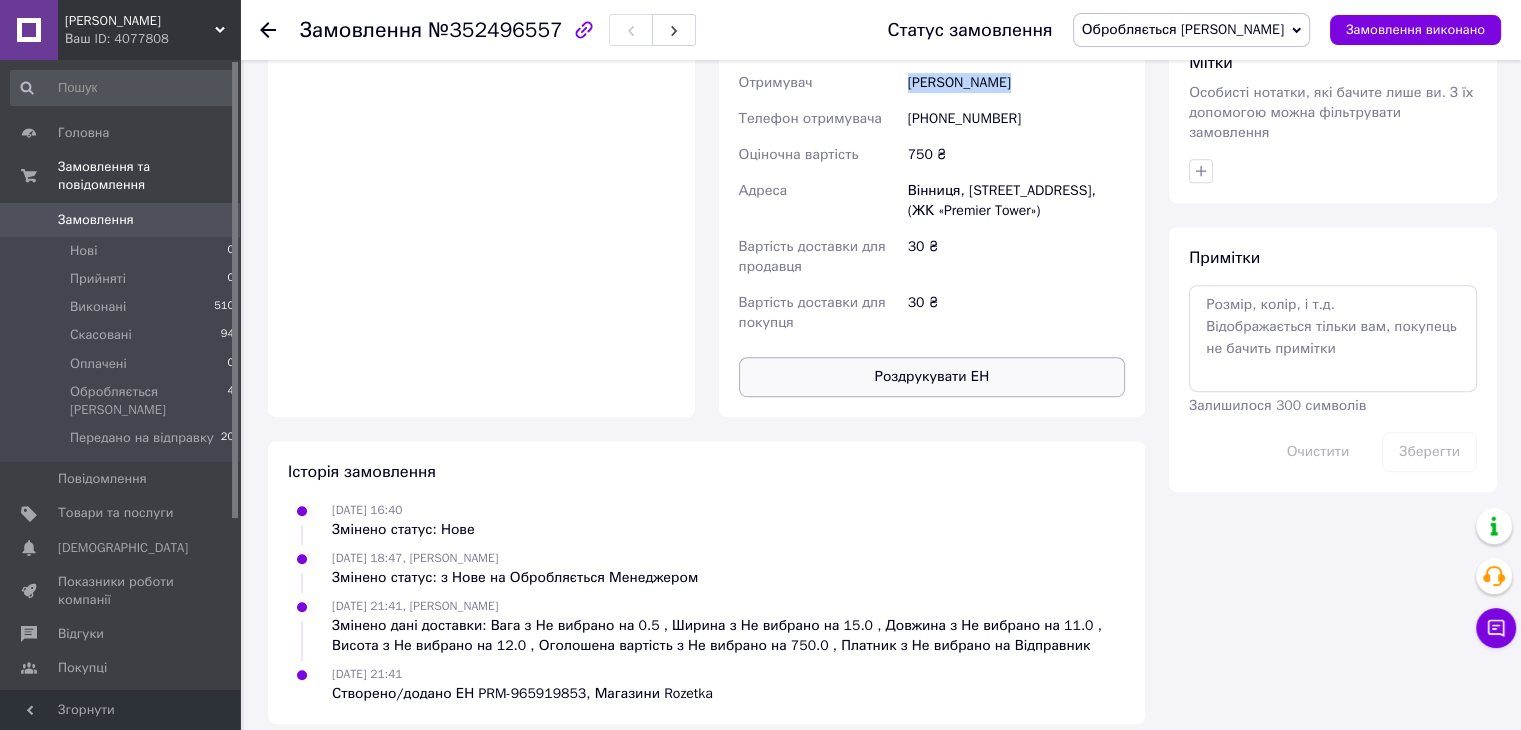 click on "Роздрукувати ЕН" at bounding box center [932, 377] 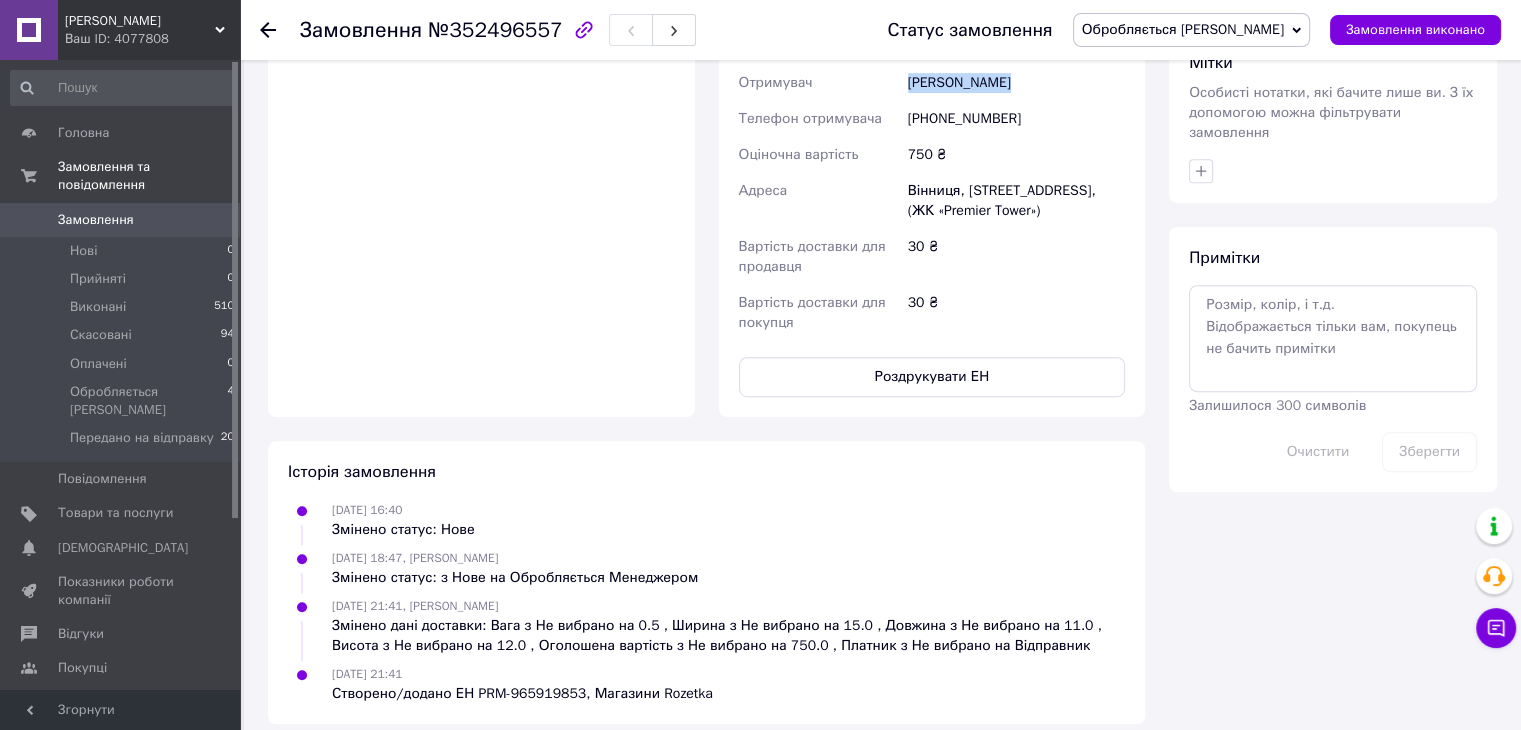 click on "Обробляється [PERSON_NAME]" at bounding box center [1183, 29] 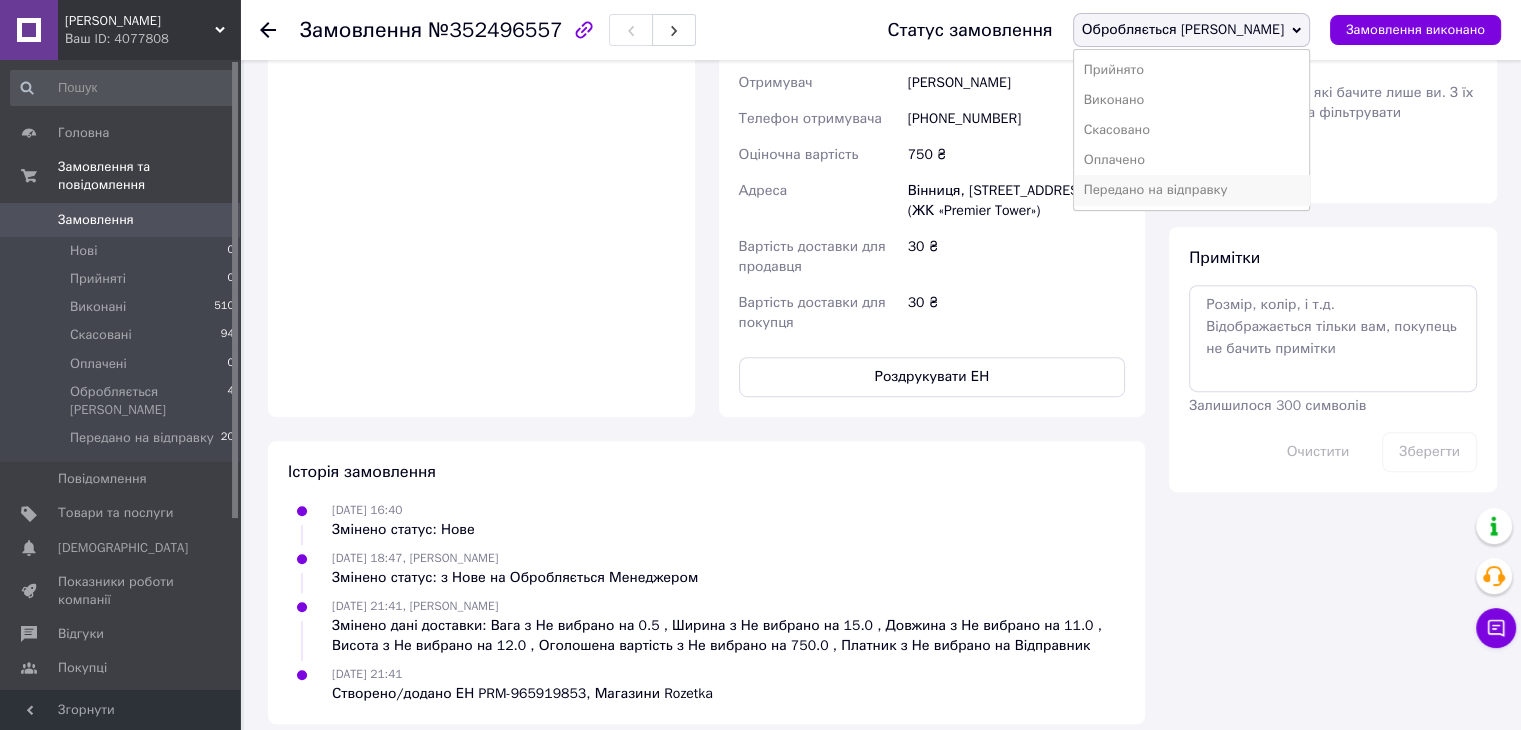 click on "Передано на відправку" at bounding box center [1191, 190] 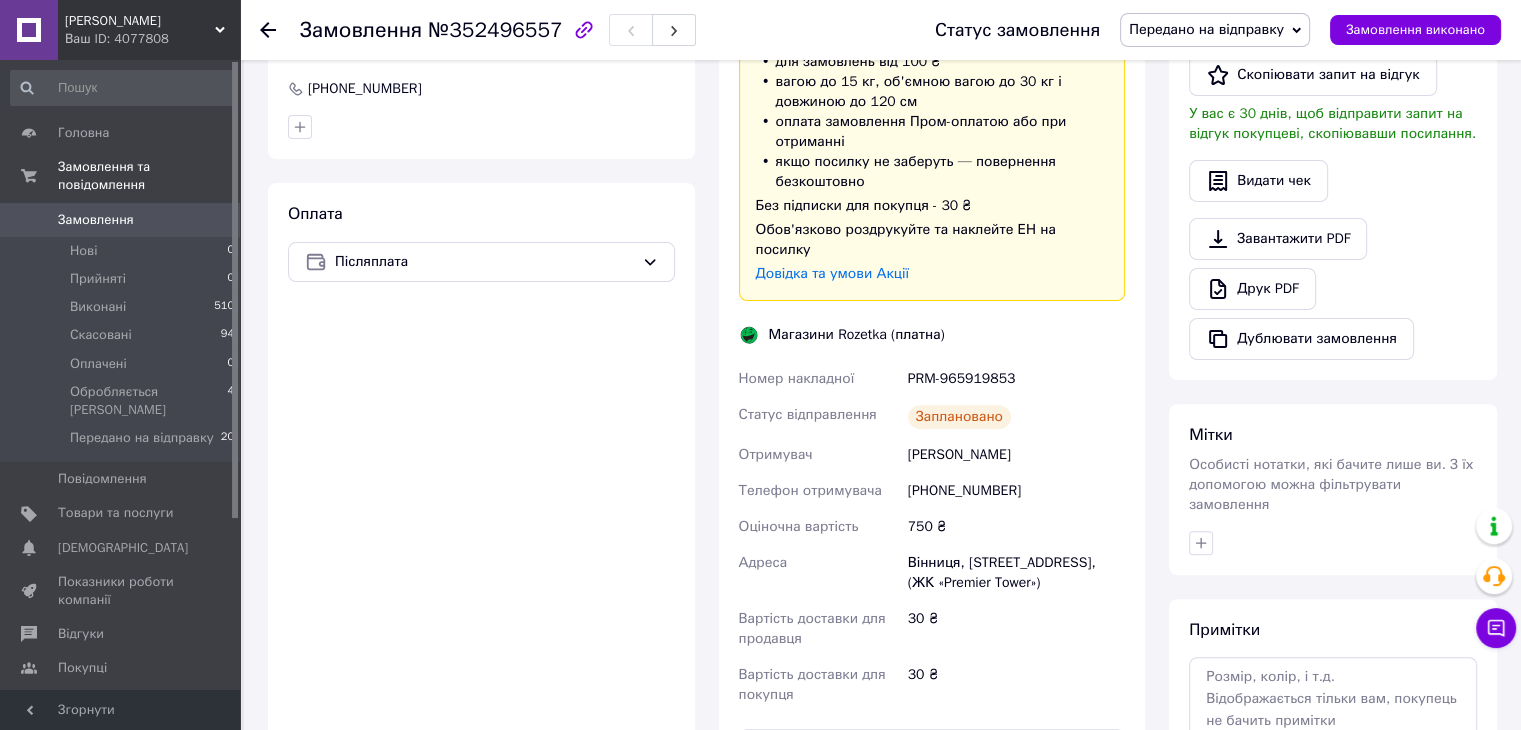 scroll, scrollTop: 0, scrollLeft: 0, axis: both 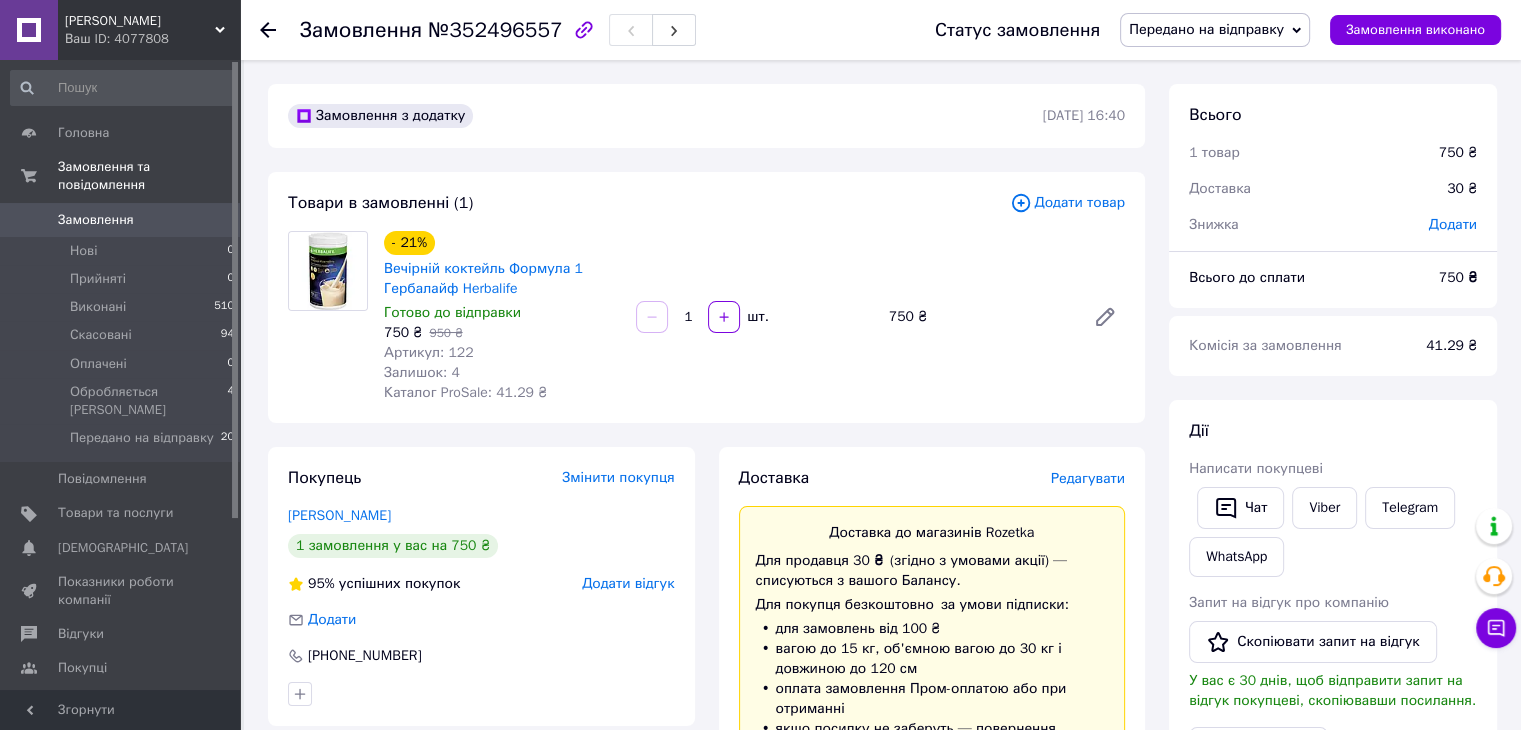 click on "Замовлення 0" at bounding box center [123, 220] 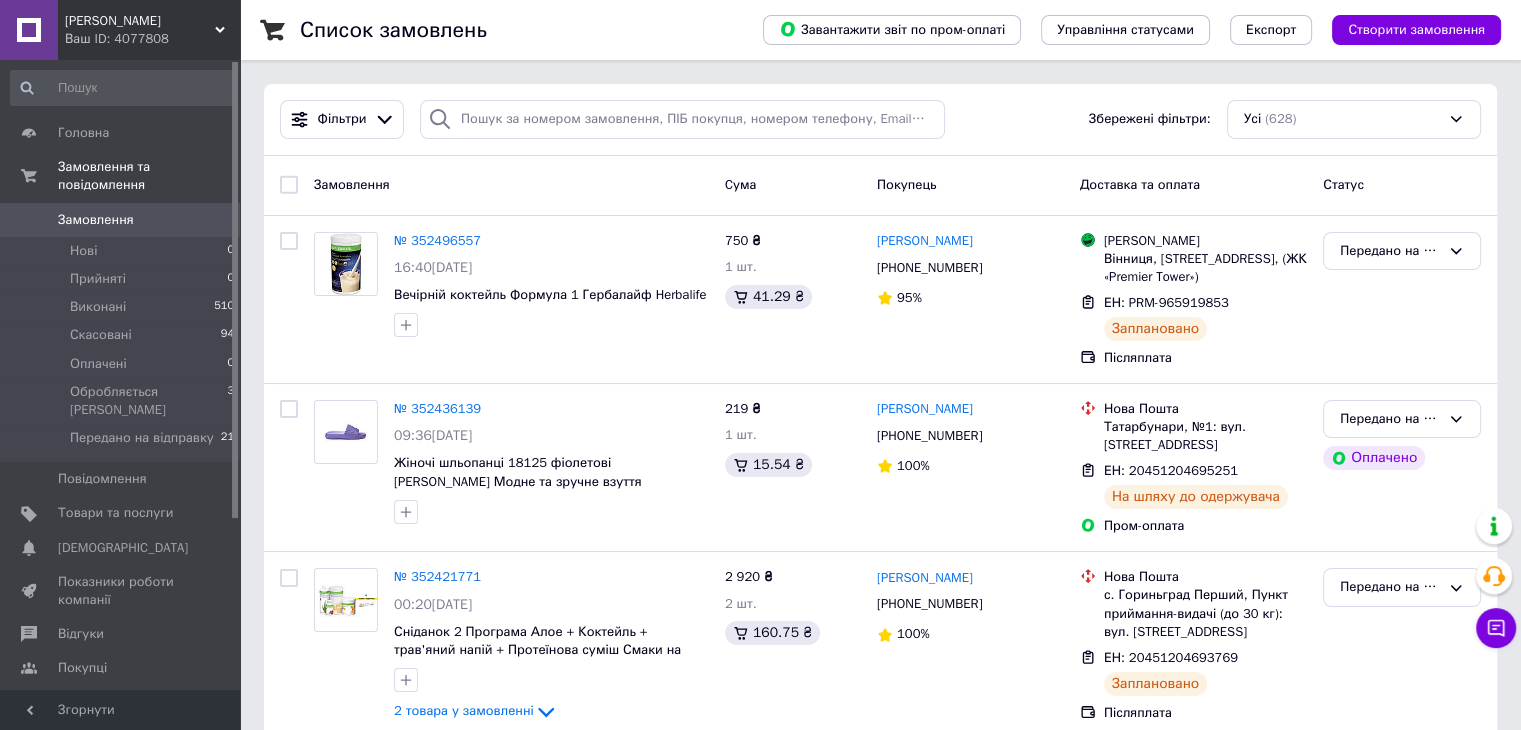 click on "Ваш ID: 4077808" at bounding box center (152, 39) 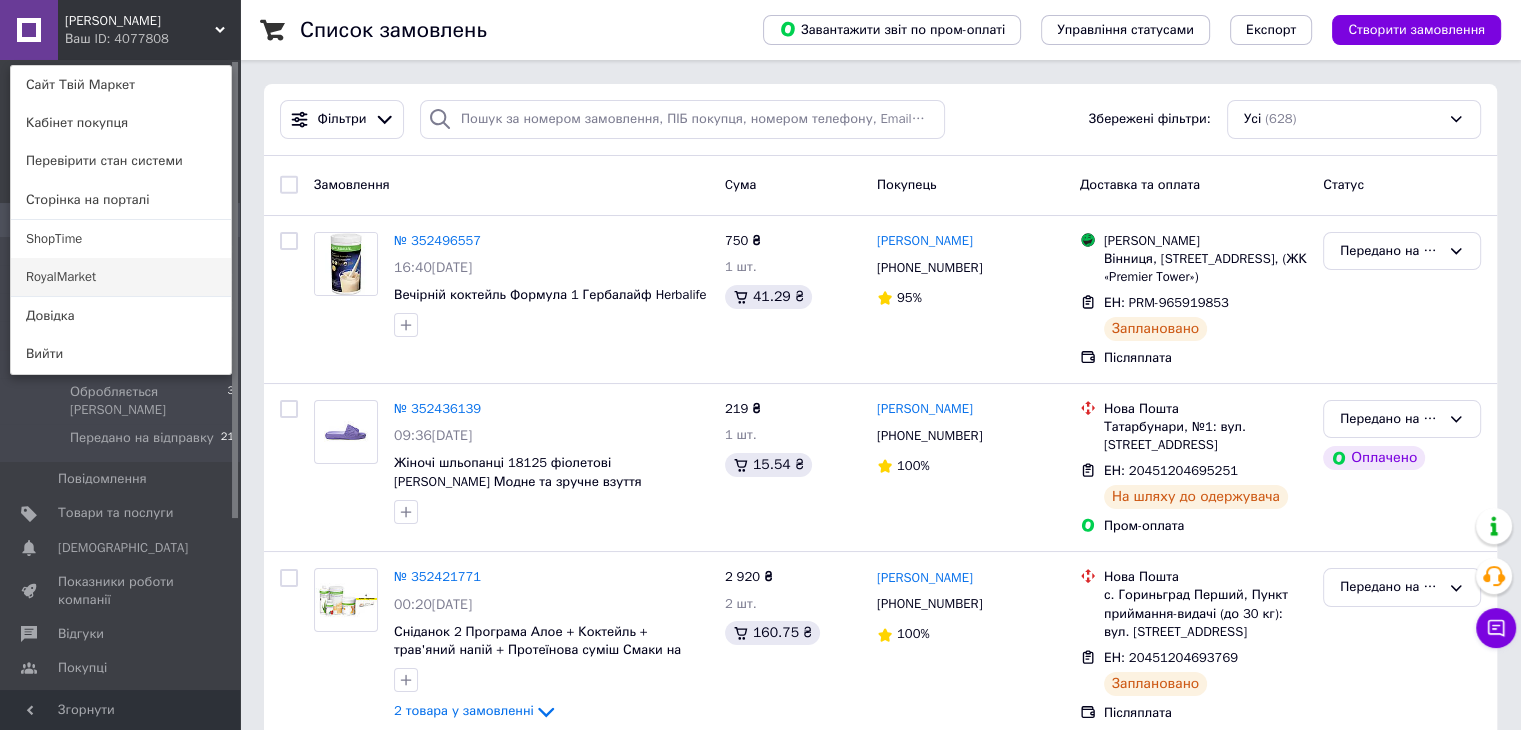 click on "RoyalMarket" at bounding box center [121, 277] 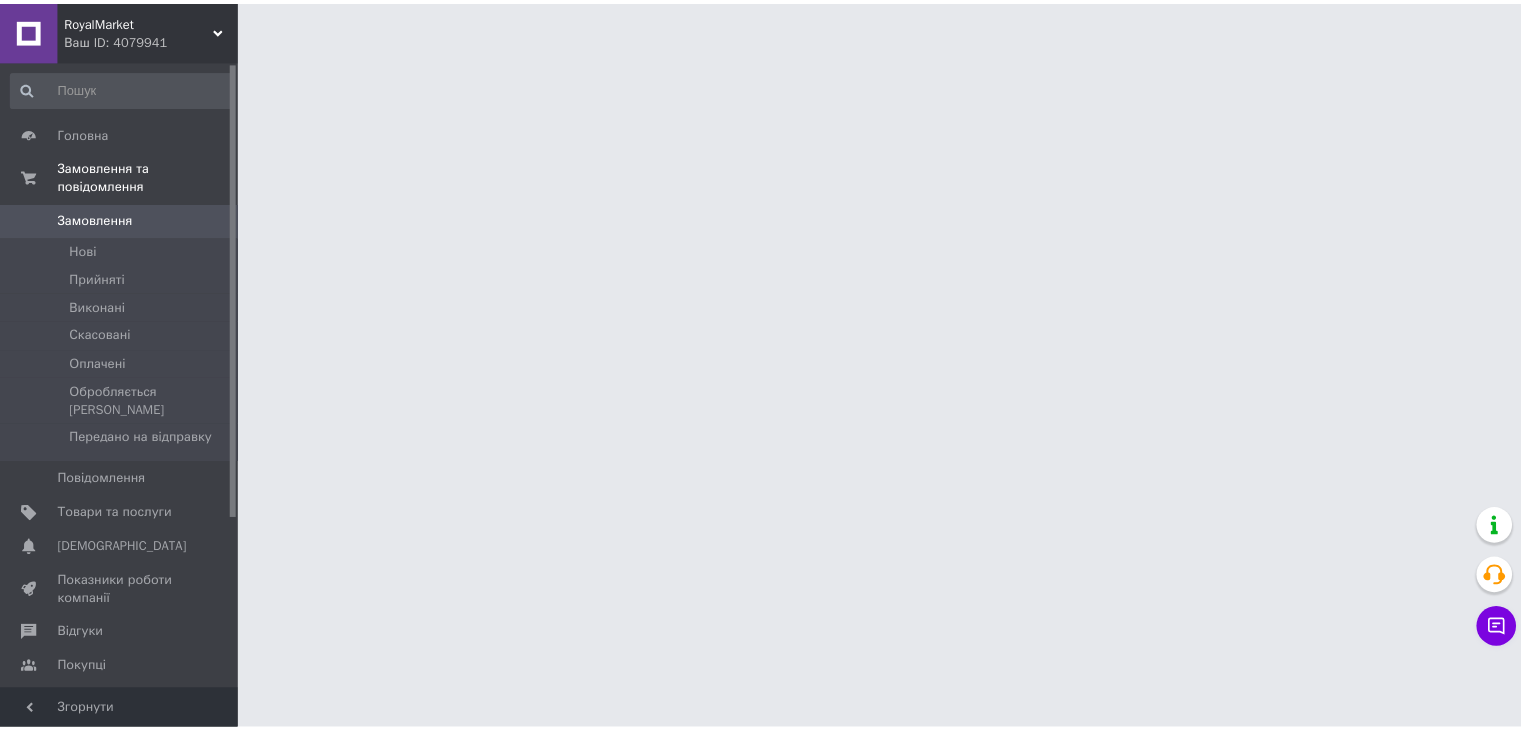 scroll, scrollTop: 0, scrollLeft: 0, axis: both 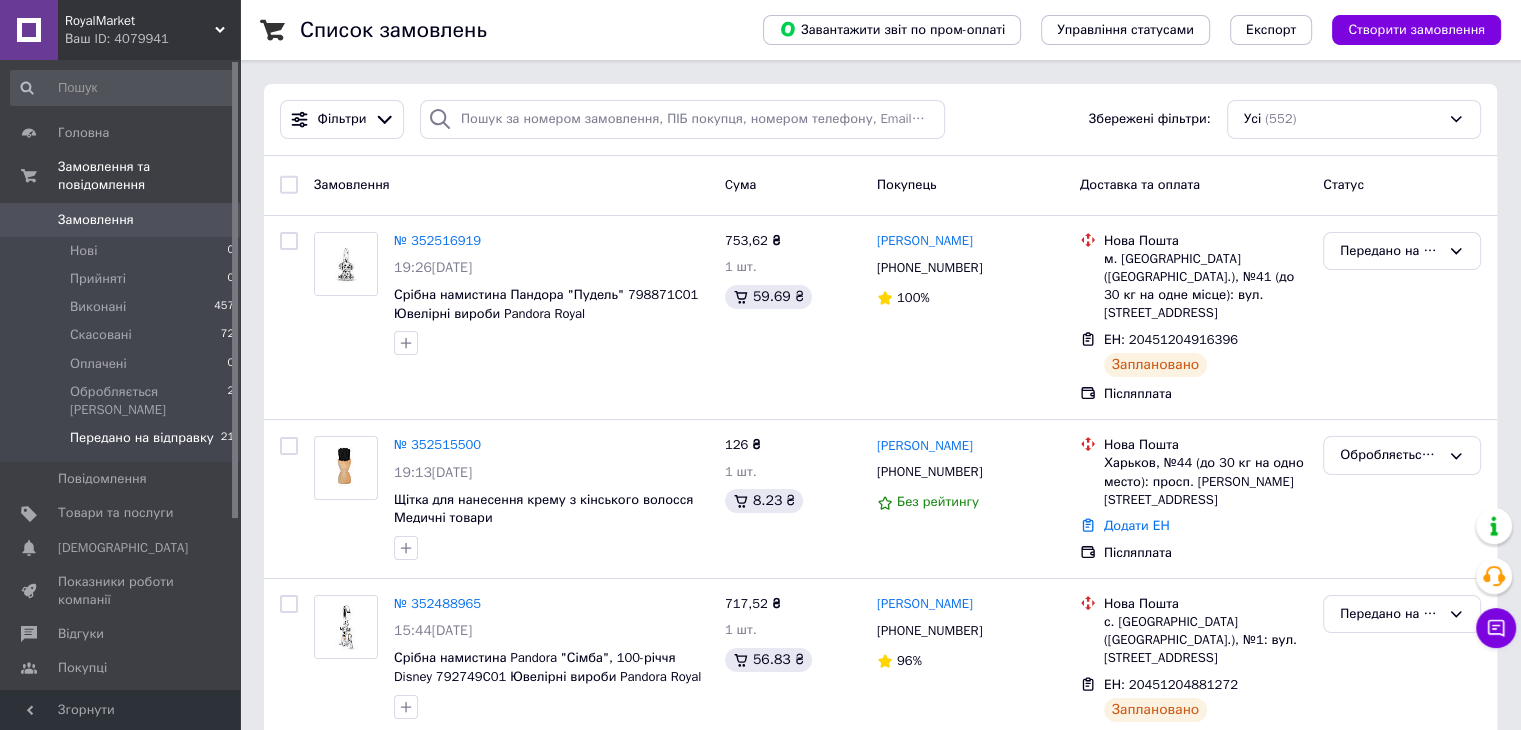 click on "Передано на відправку" at bounding box center (142, 438) 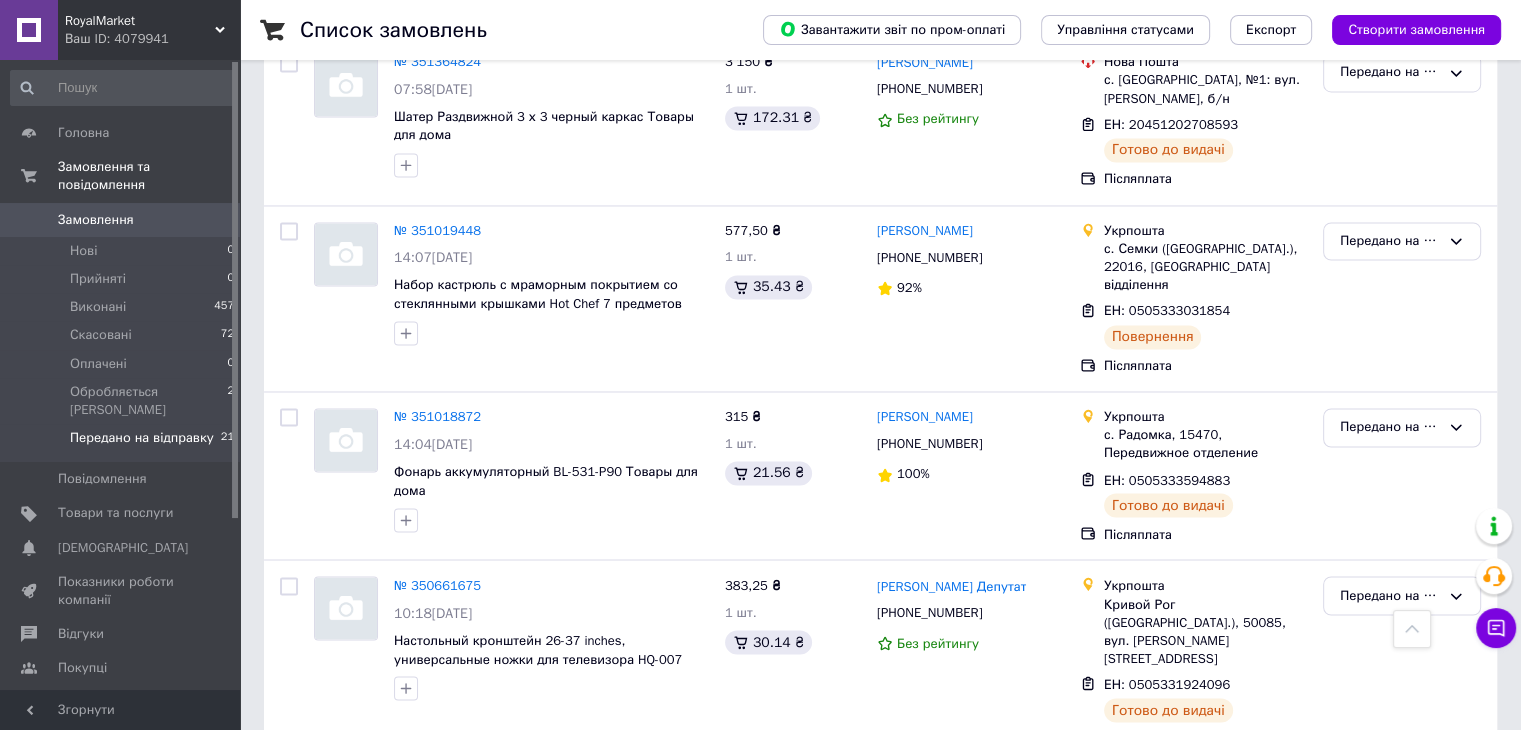 scroll, scrollTop: 3555, scrollLeft: 0, axis: vertical 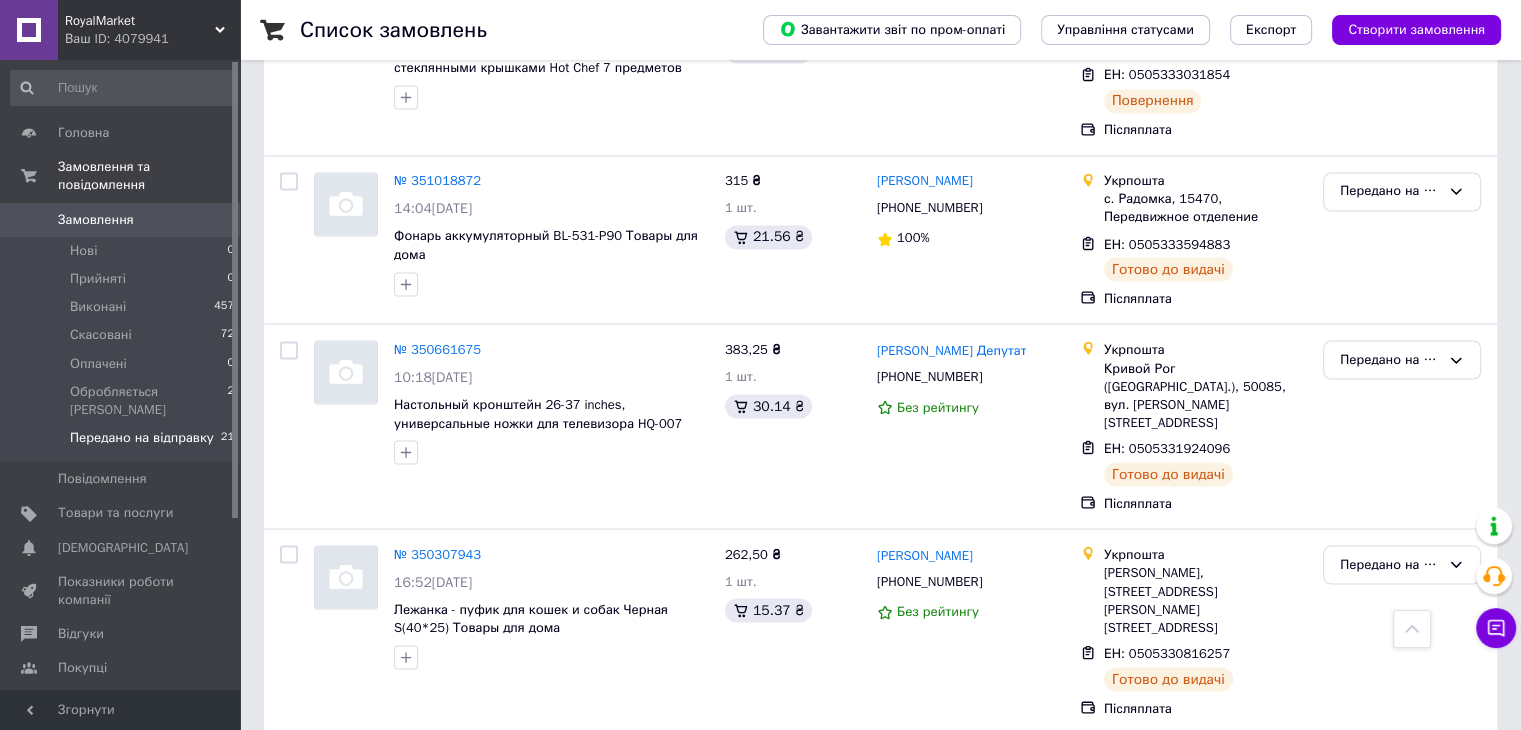 click on "Передано на відправку" at bounding box center [1390, 769] 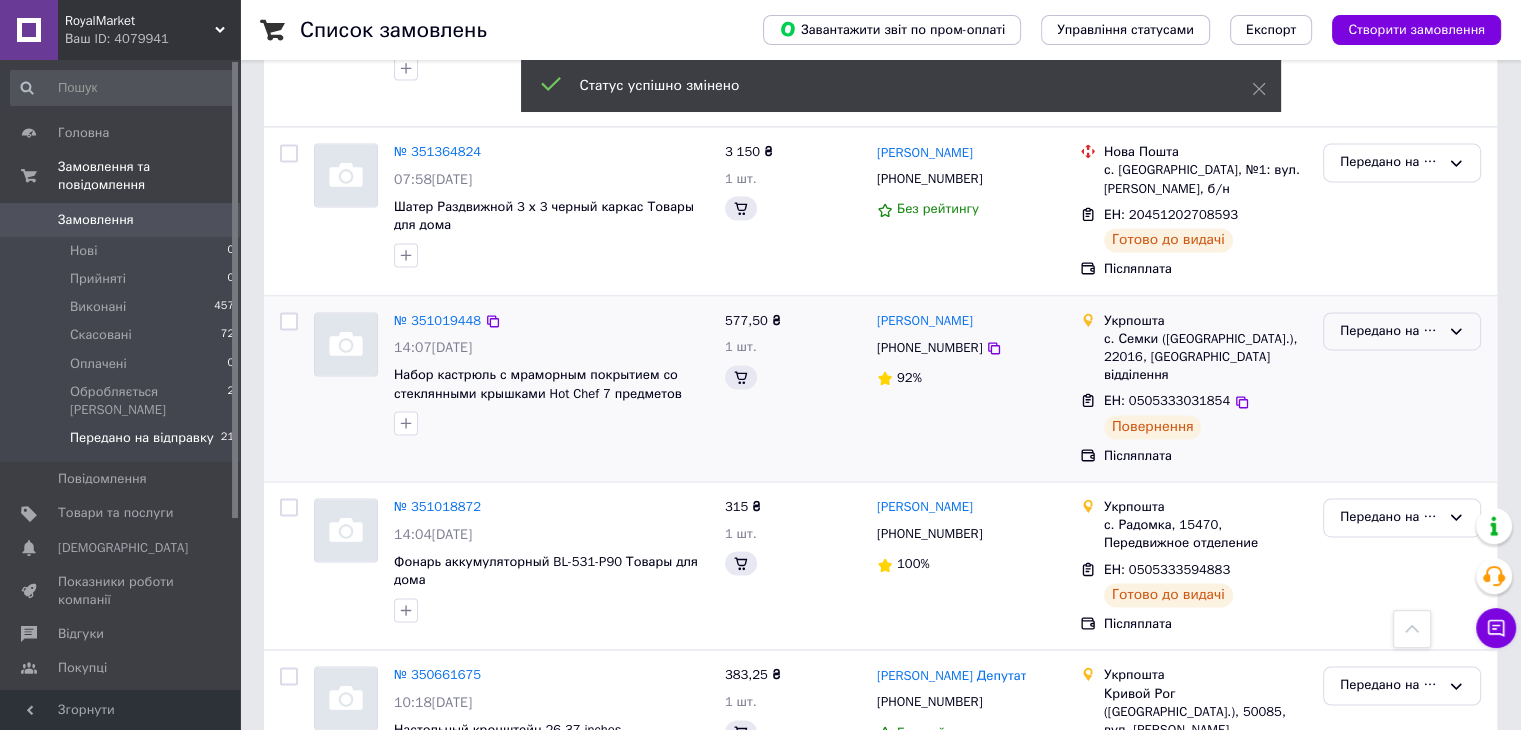 click on "Передано на відправку" at bounding box center (1402, 331) 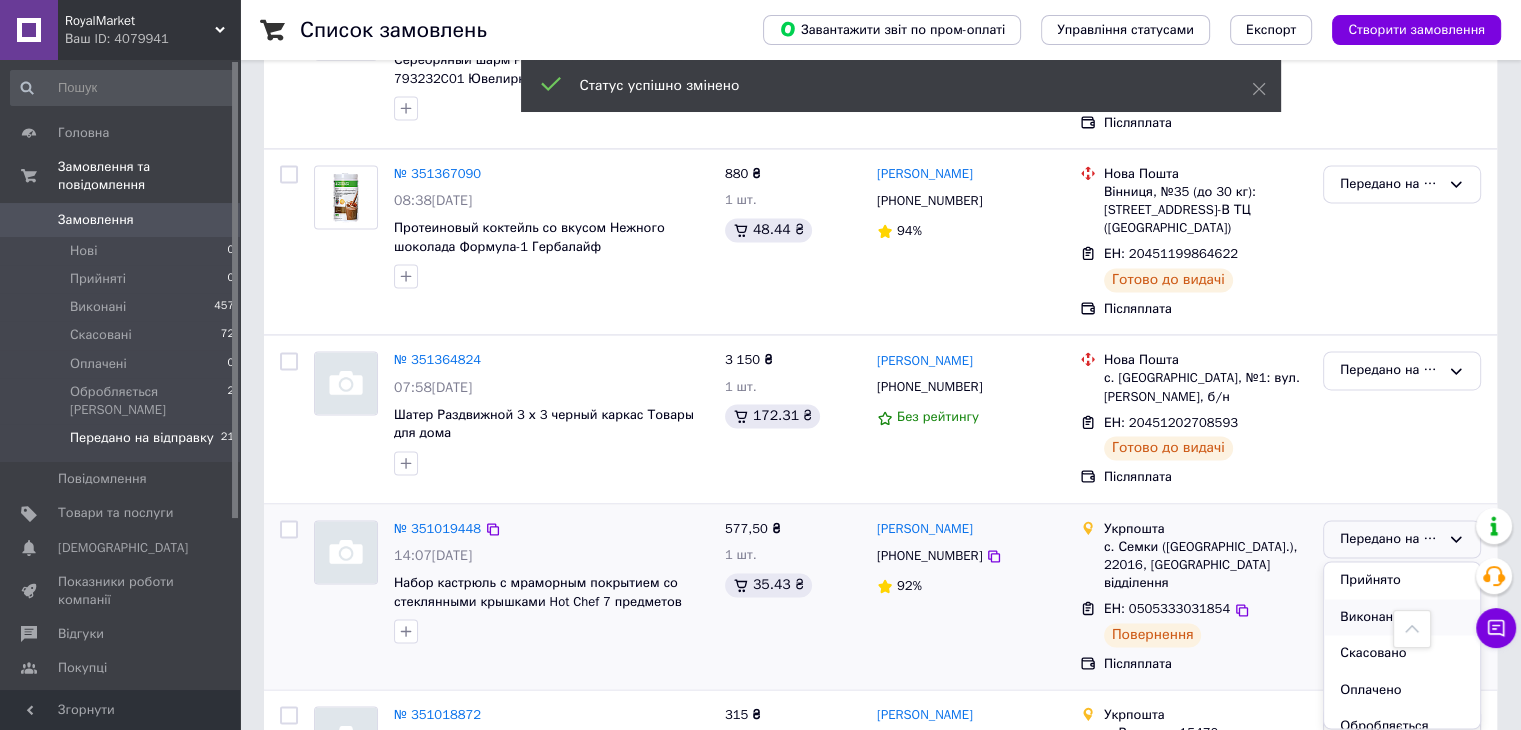 click on "Виконано" at bounding box center (1402, 617) 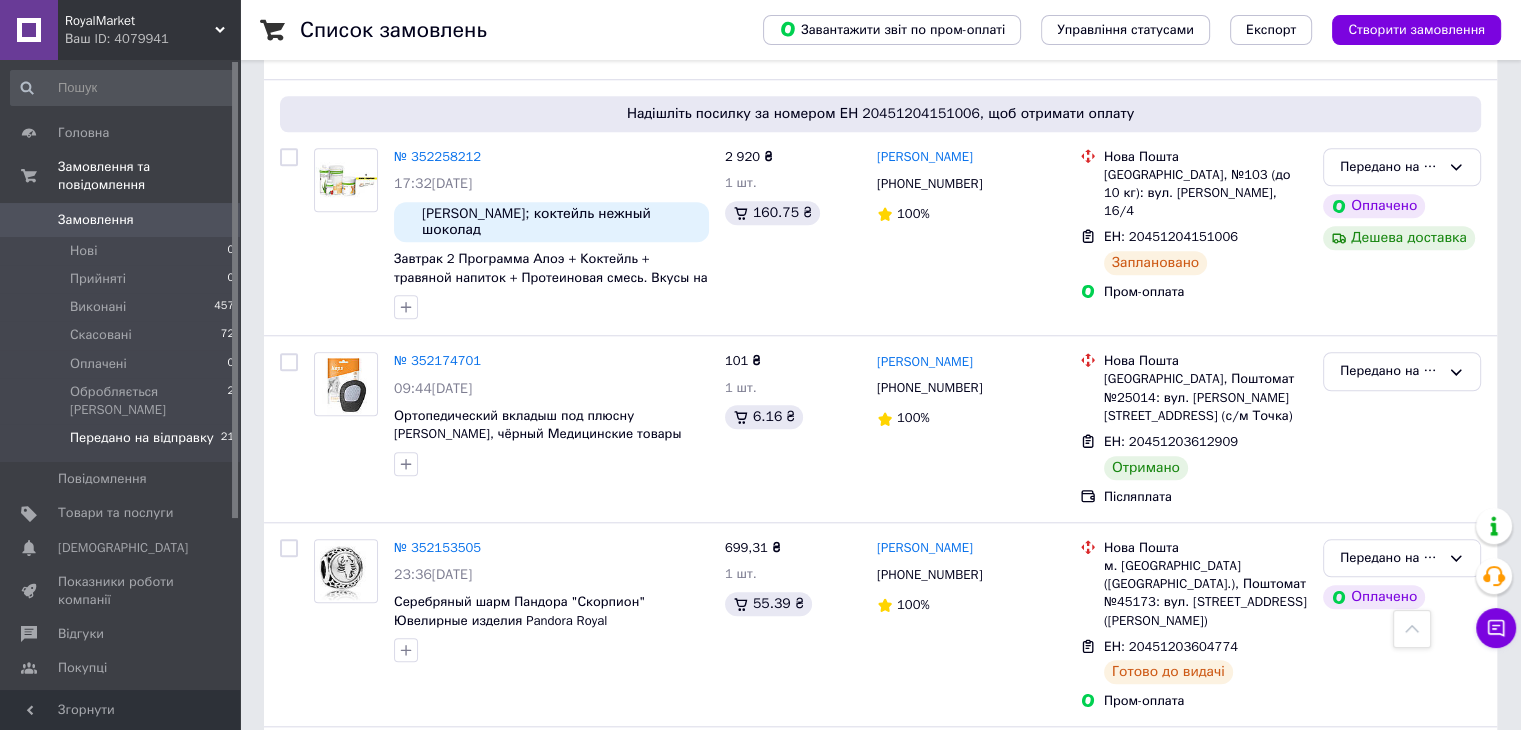 scroll, scrollTop: 1688, scrollLeft: 0, axis: vertical 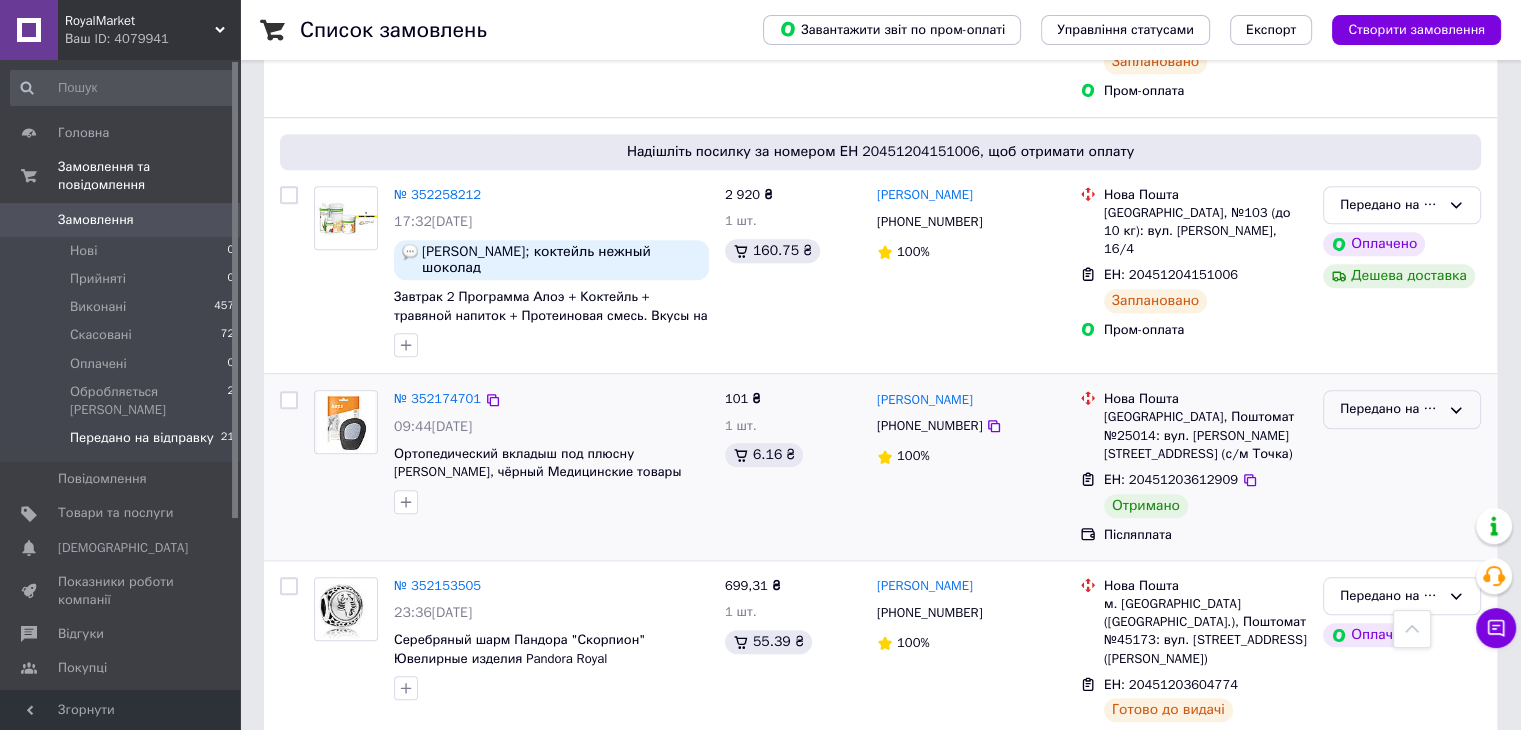 drag, startPoint x: 1351, startPoint y: 297, endPoint x: 1351, endPoint y: 309, distance: 12 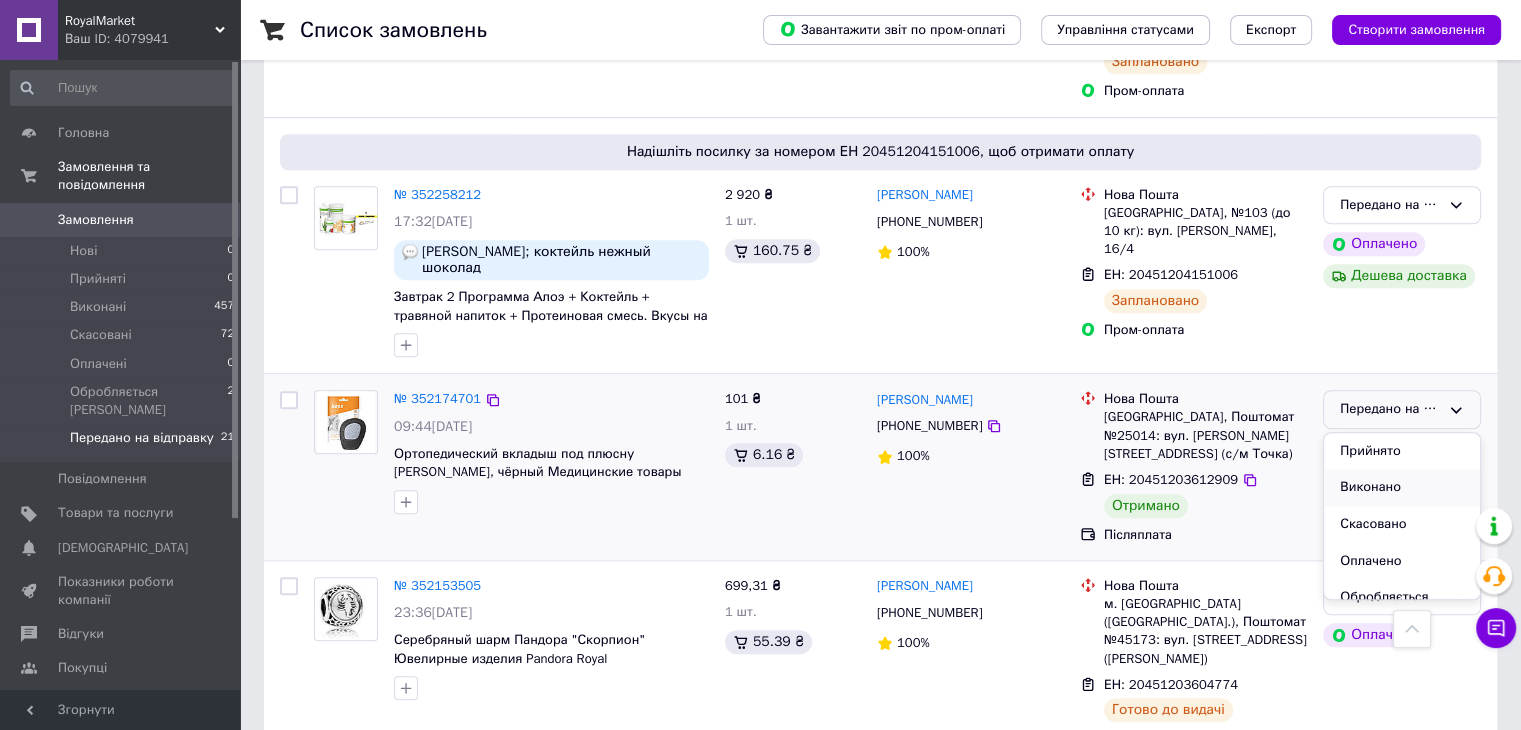 click on "Виконано" at bounding box center (1402, 487) 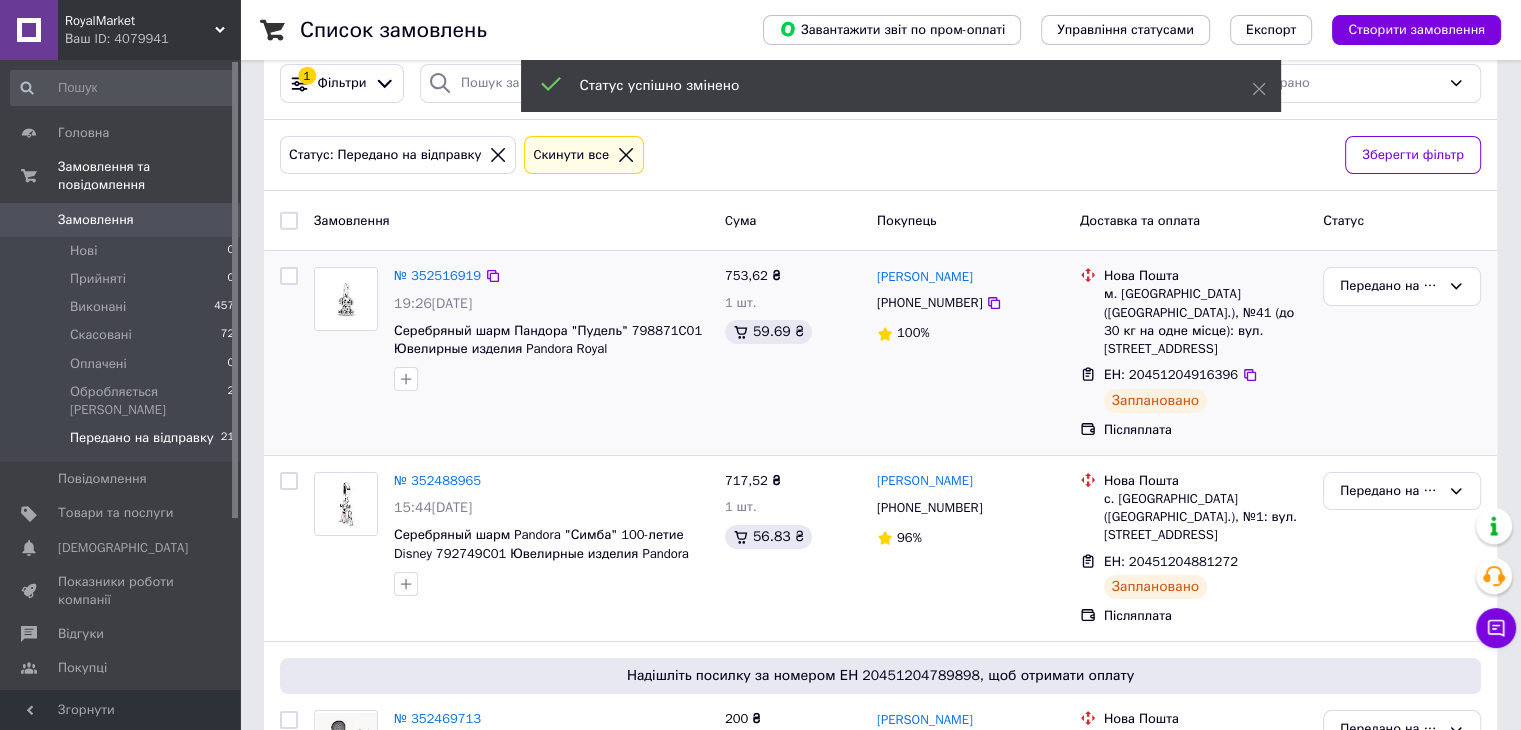 scroll, scrollTop: 0, scrollLeft: 0, axis: both 